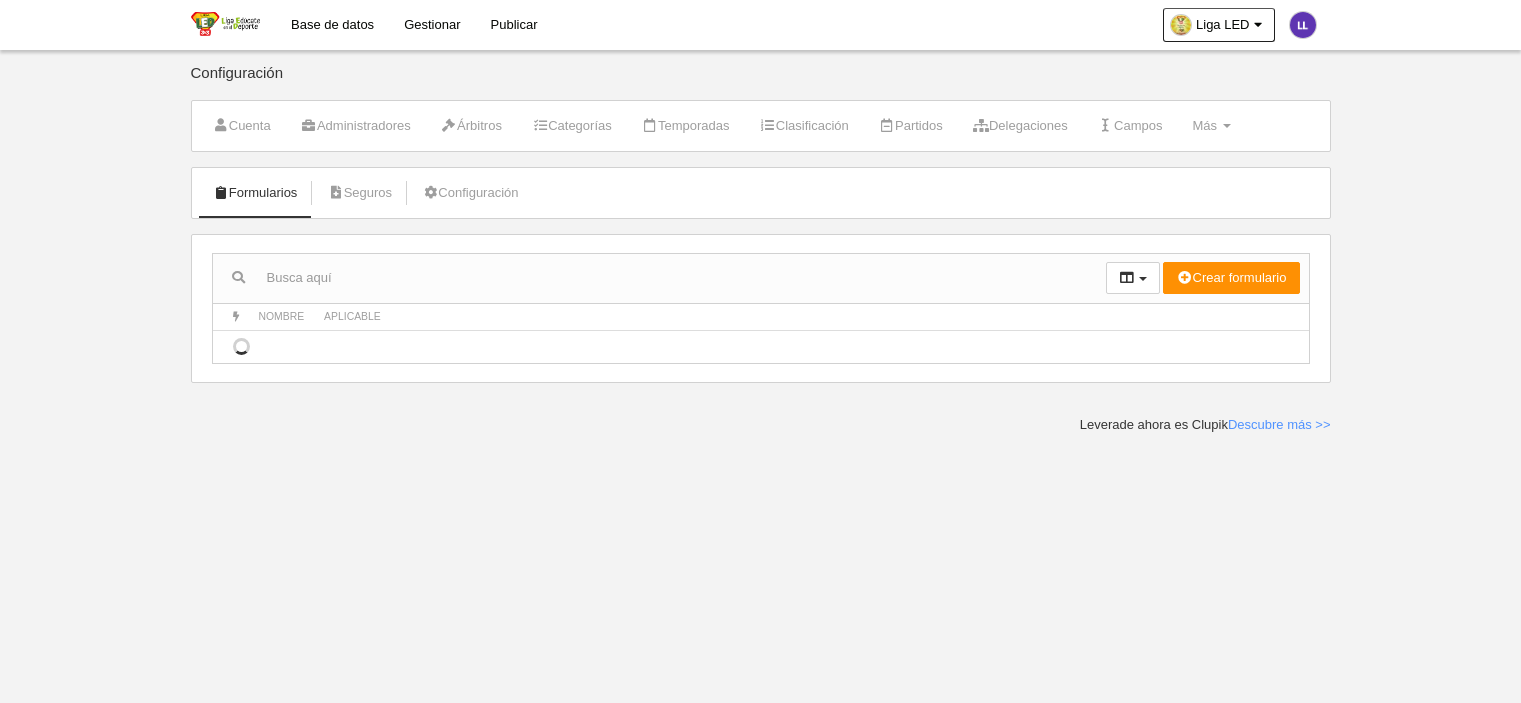 scroll, scrollTop: 0, scrollLeft: 0, axis: both 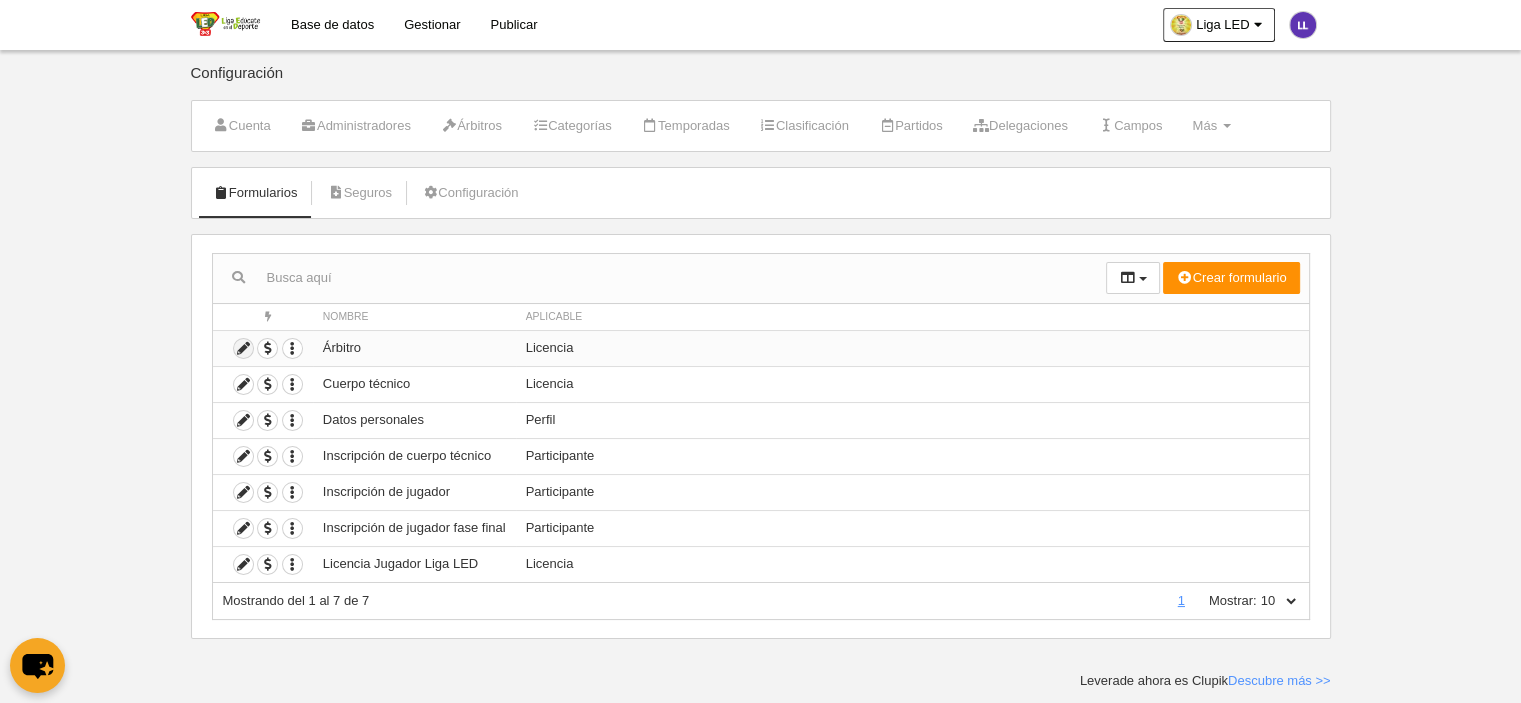 click at bounding box center (243, 348) 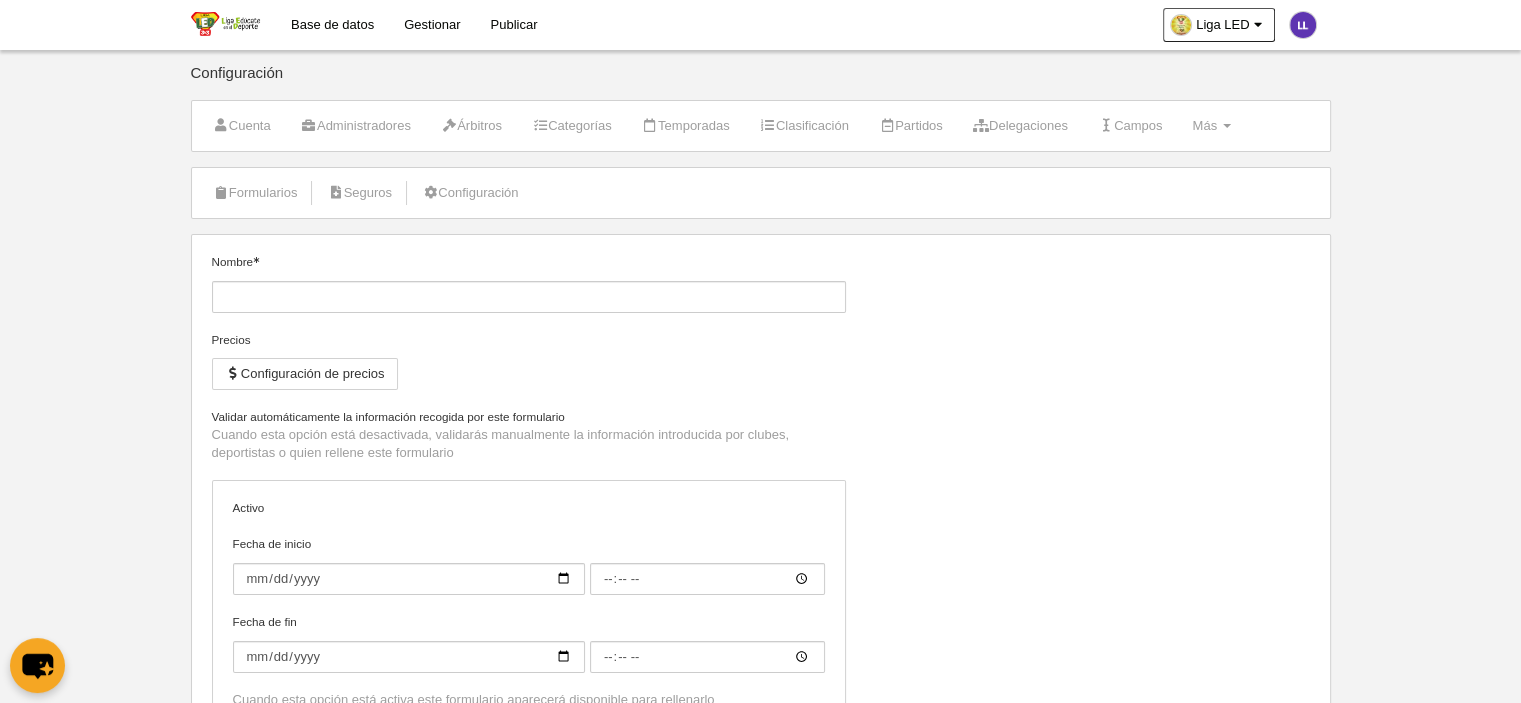 type on "Árbitro" 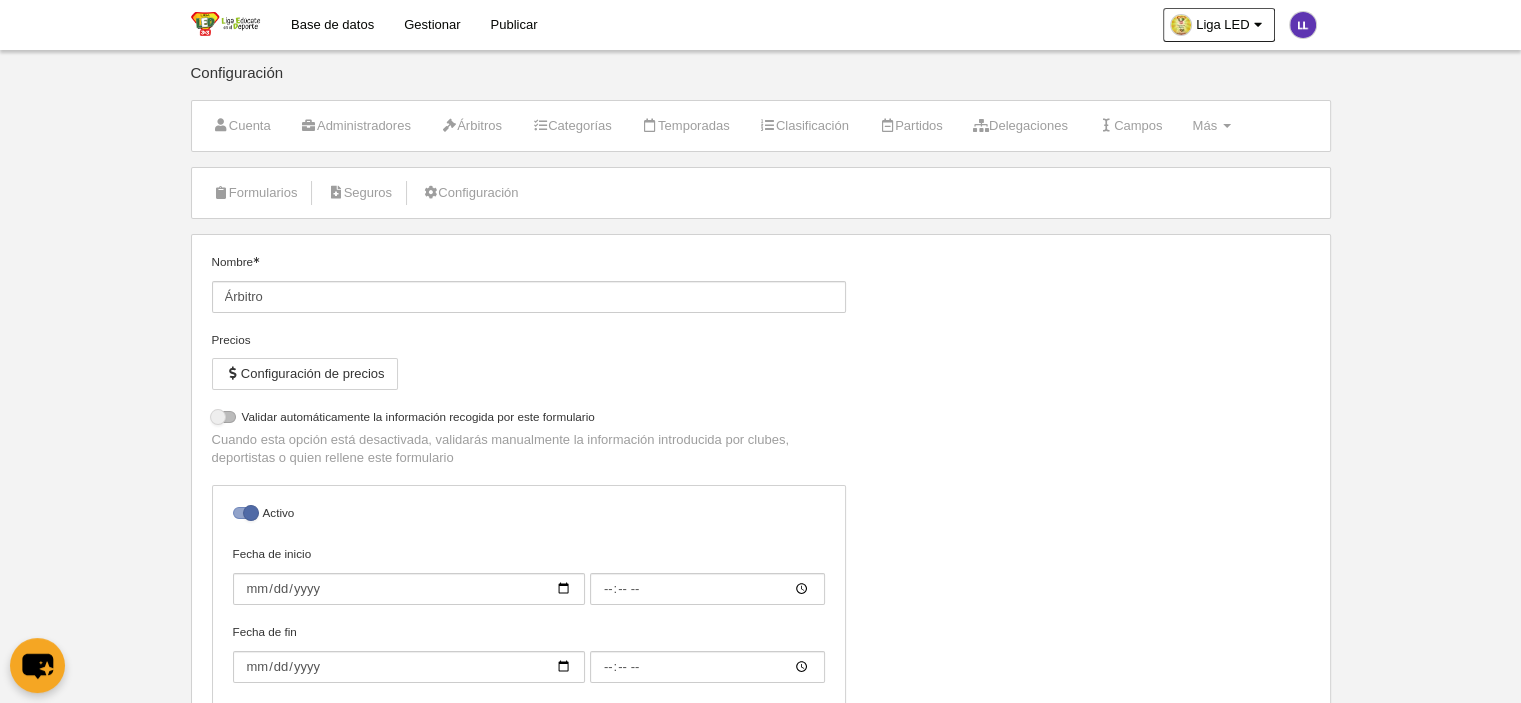 select on "selected" 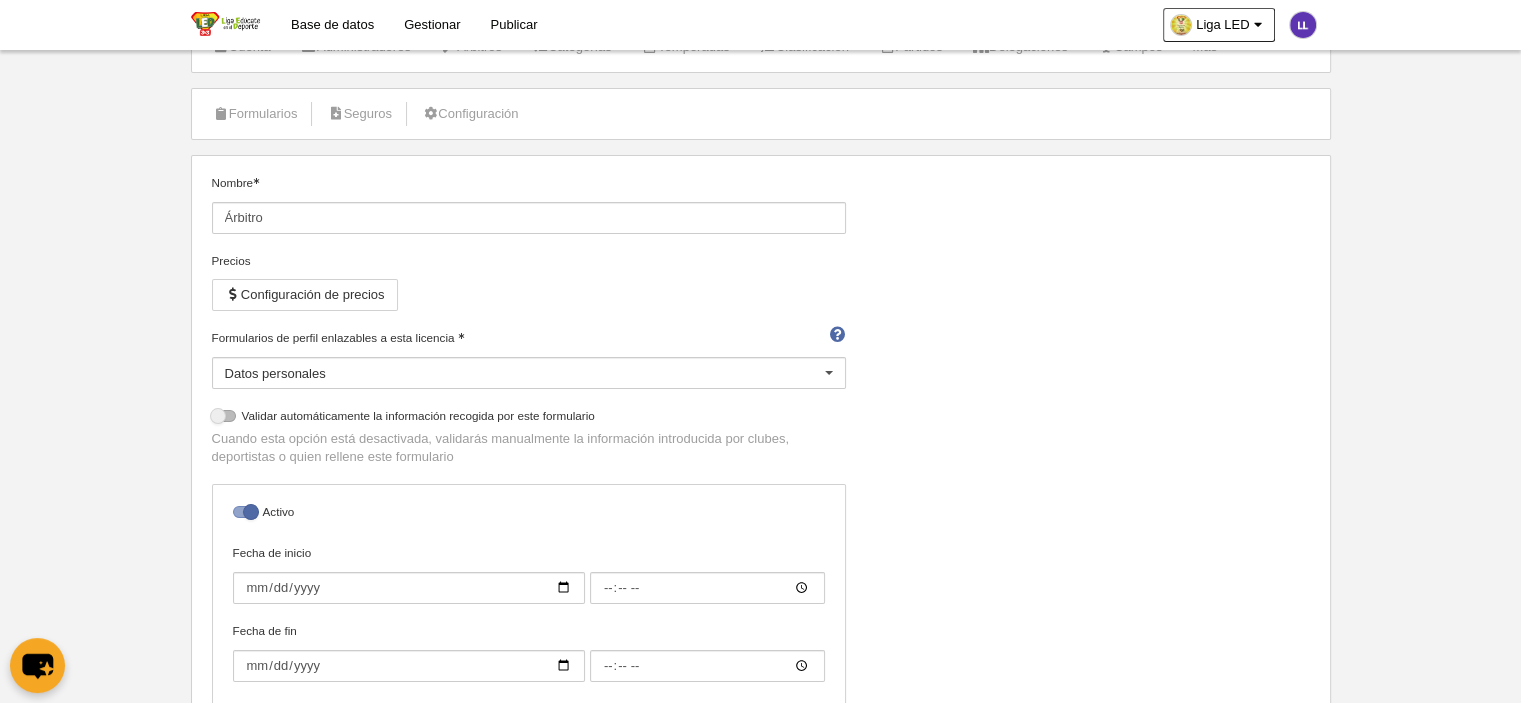 scroll, scrollTop: 0, scrollLeft: 0, axis: both 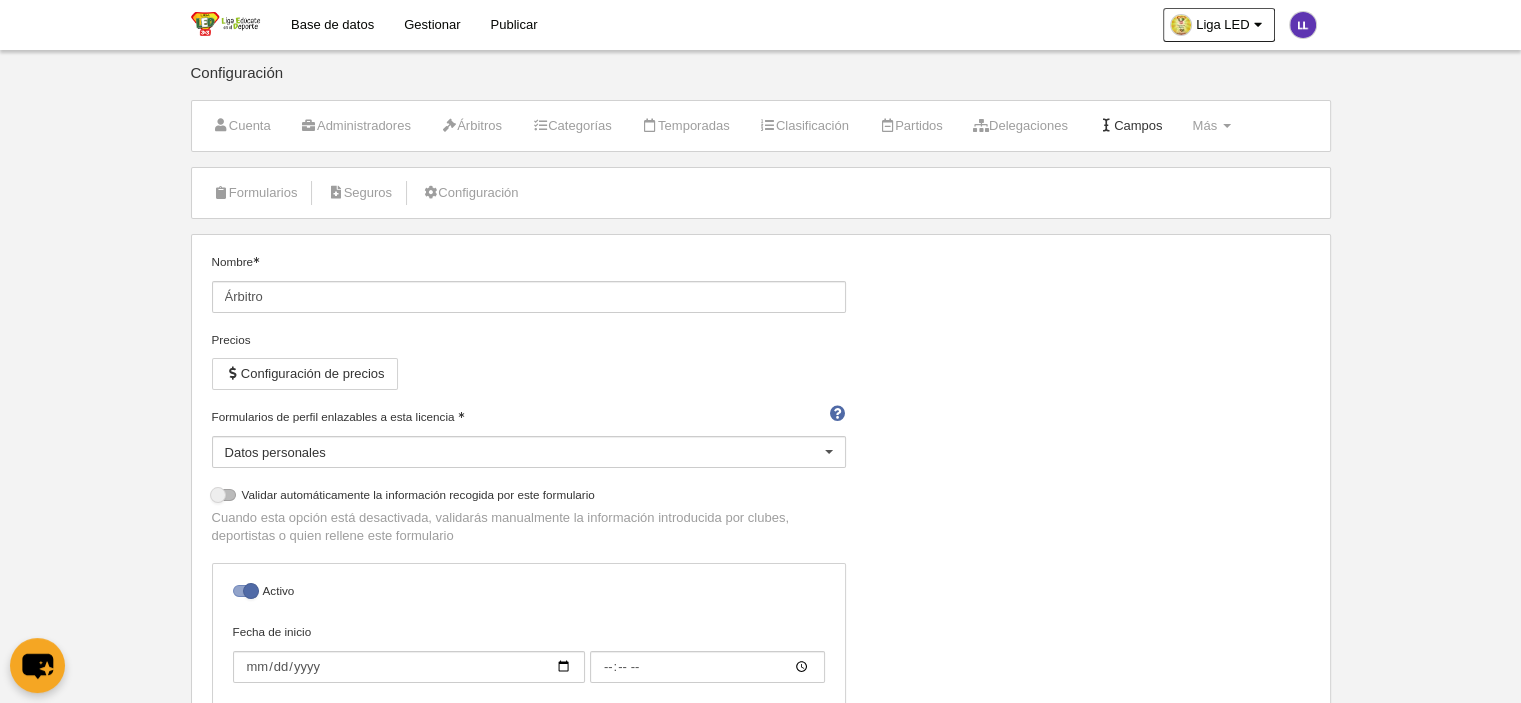 click on "Campos" at bounding box center (1130, 126) 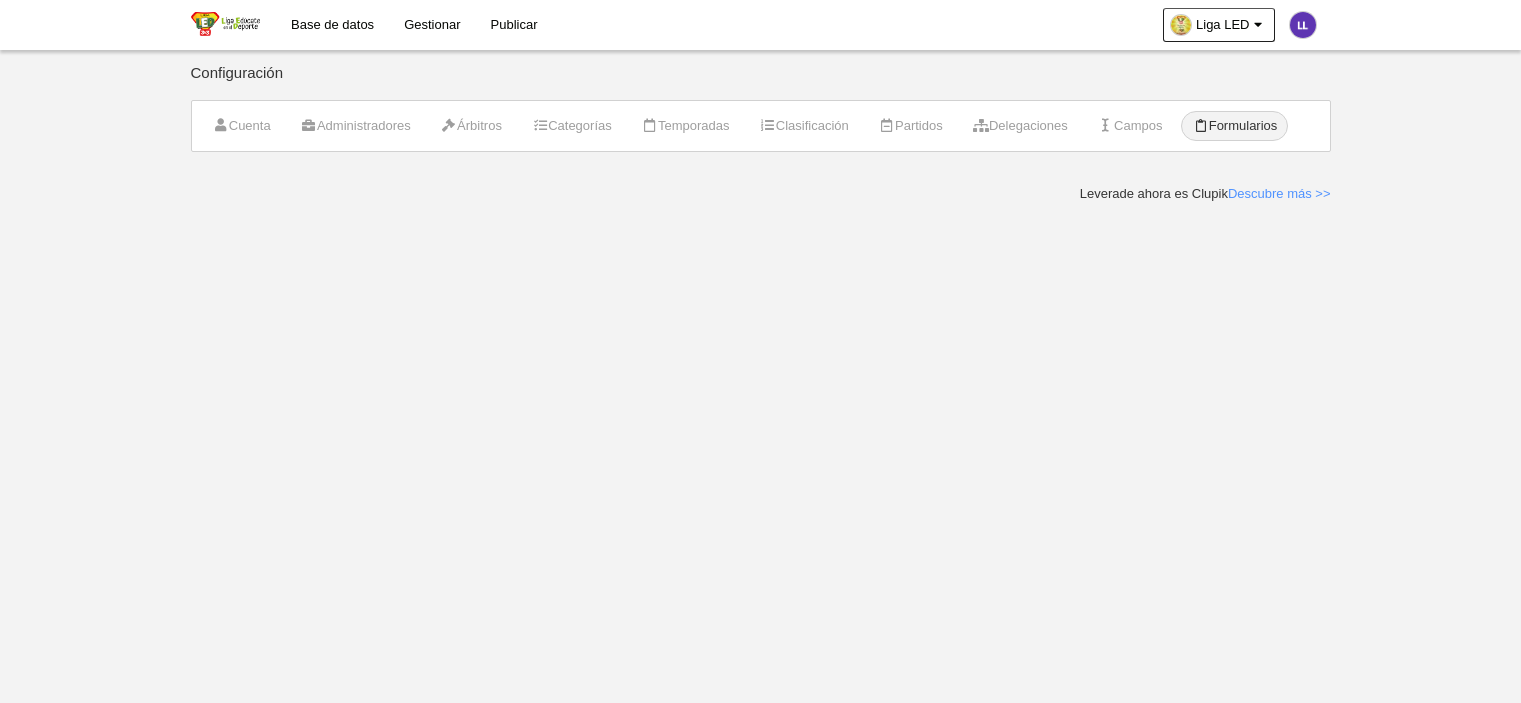 scroll, scrollTop: 0, scrollLeft: 0, axis: both 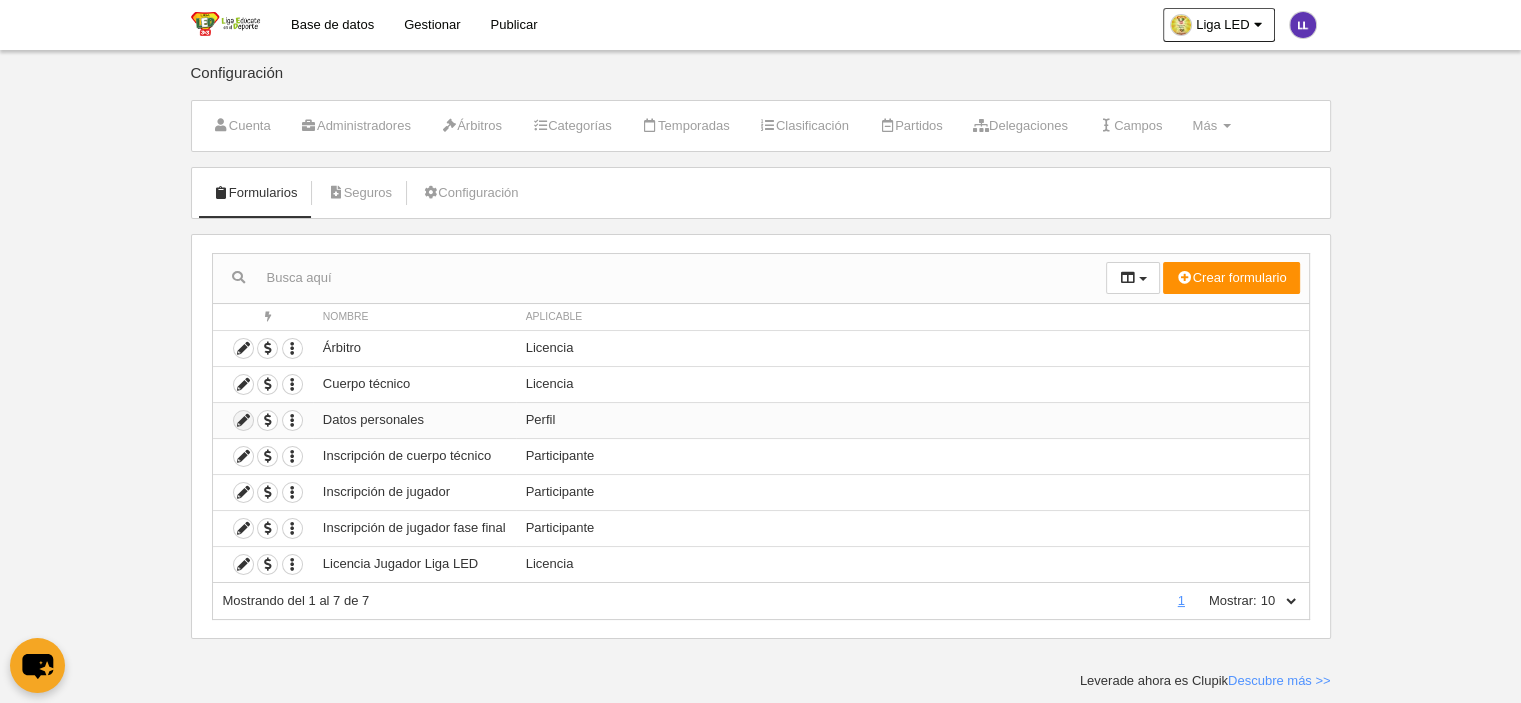 click at bounding box center [243, 420] 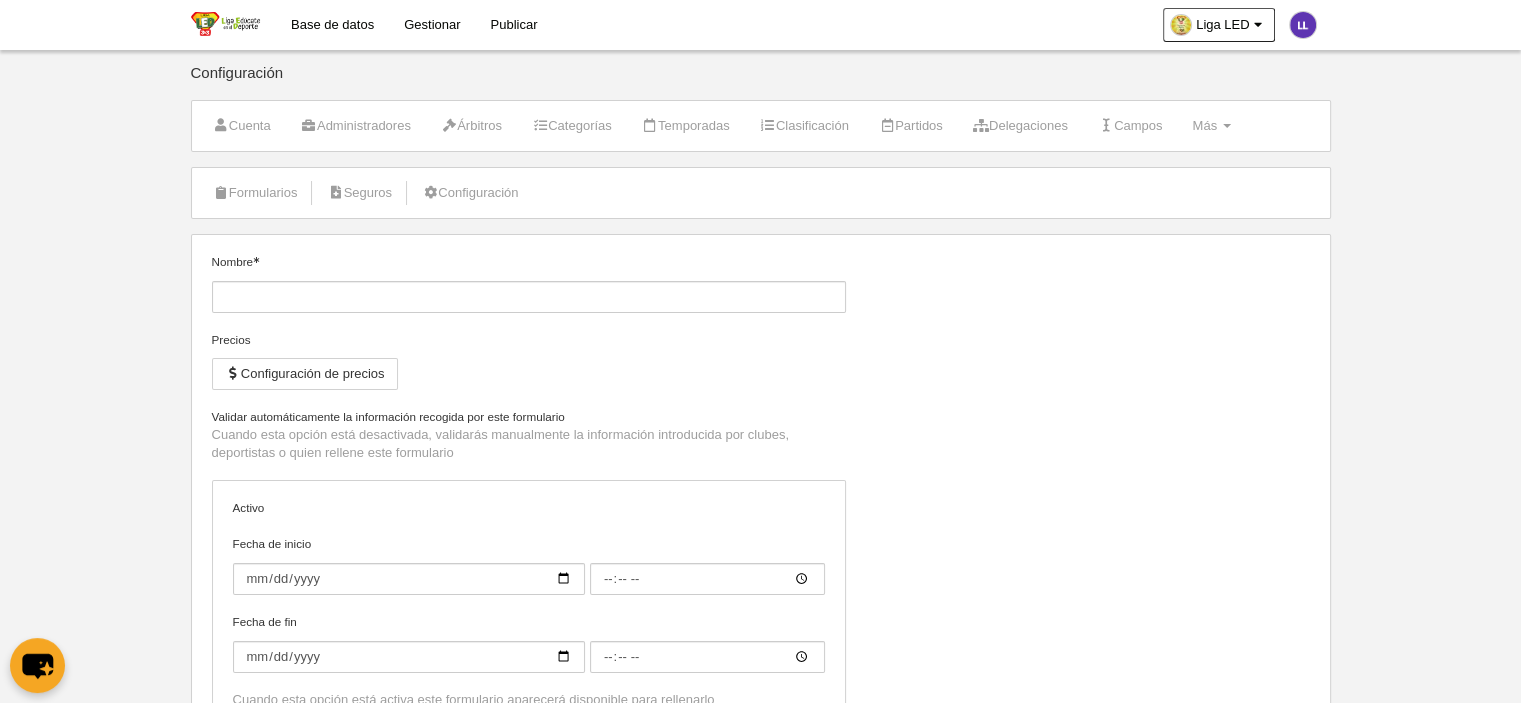 type on "Datos personales" 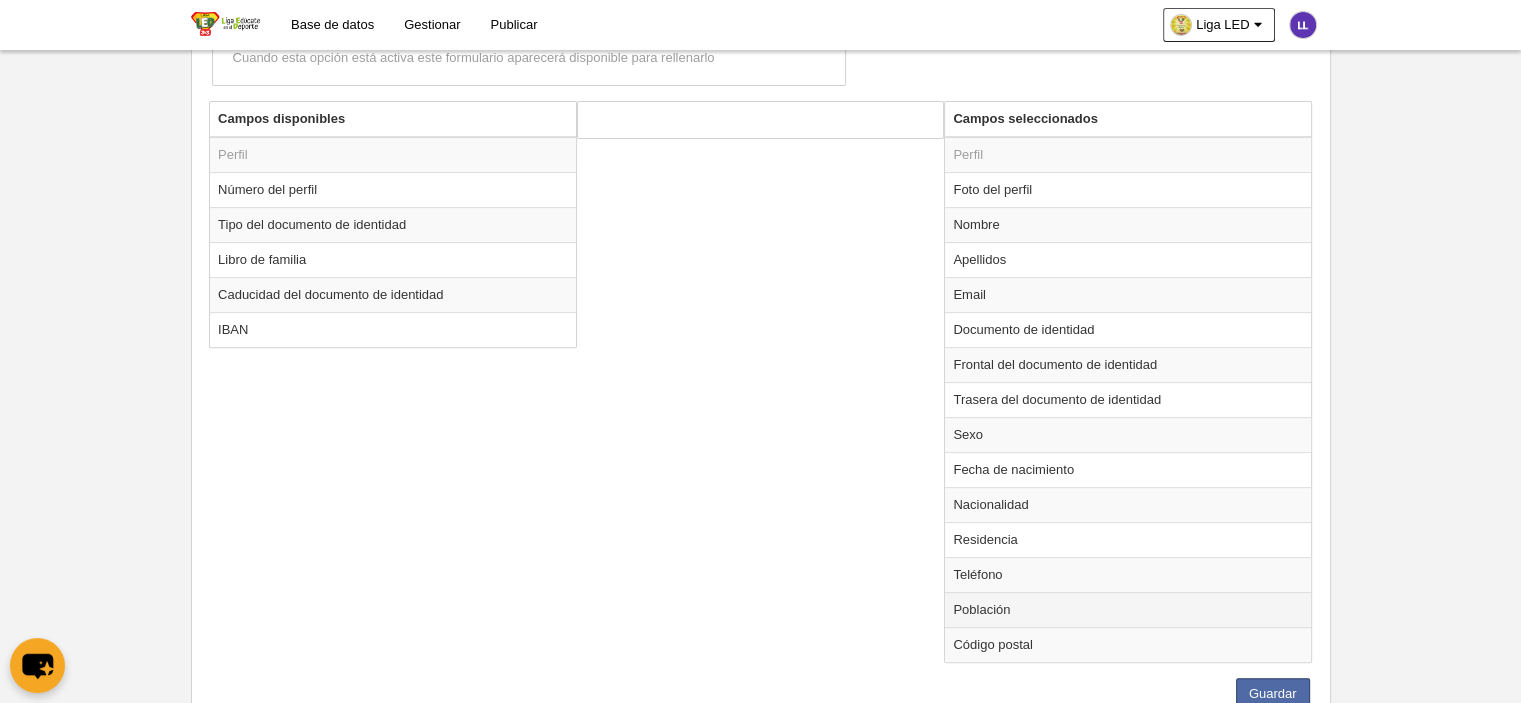 scroll, scrollTop: 700, scrollLeft: 0, axis: vertical 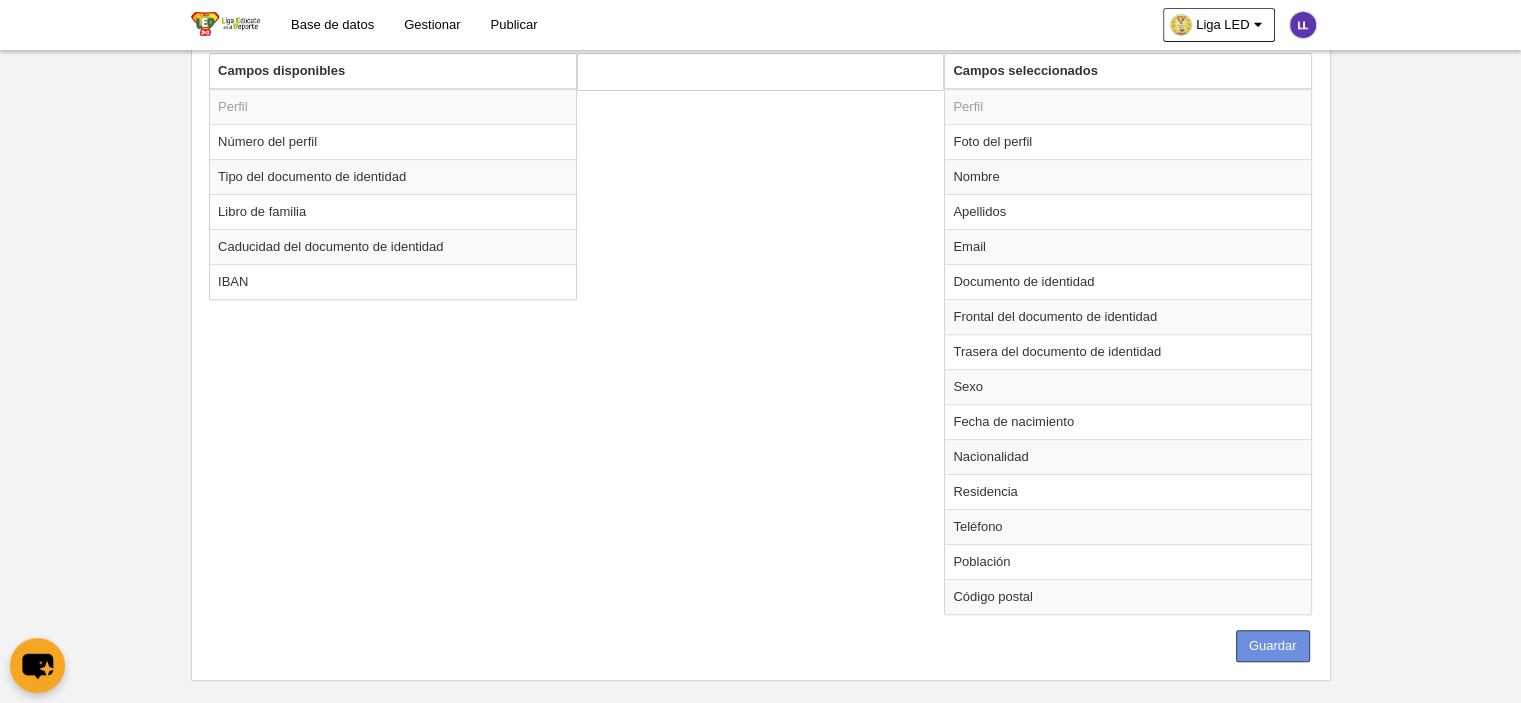 click on "Guardar" at bounding box center (1273, 646) 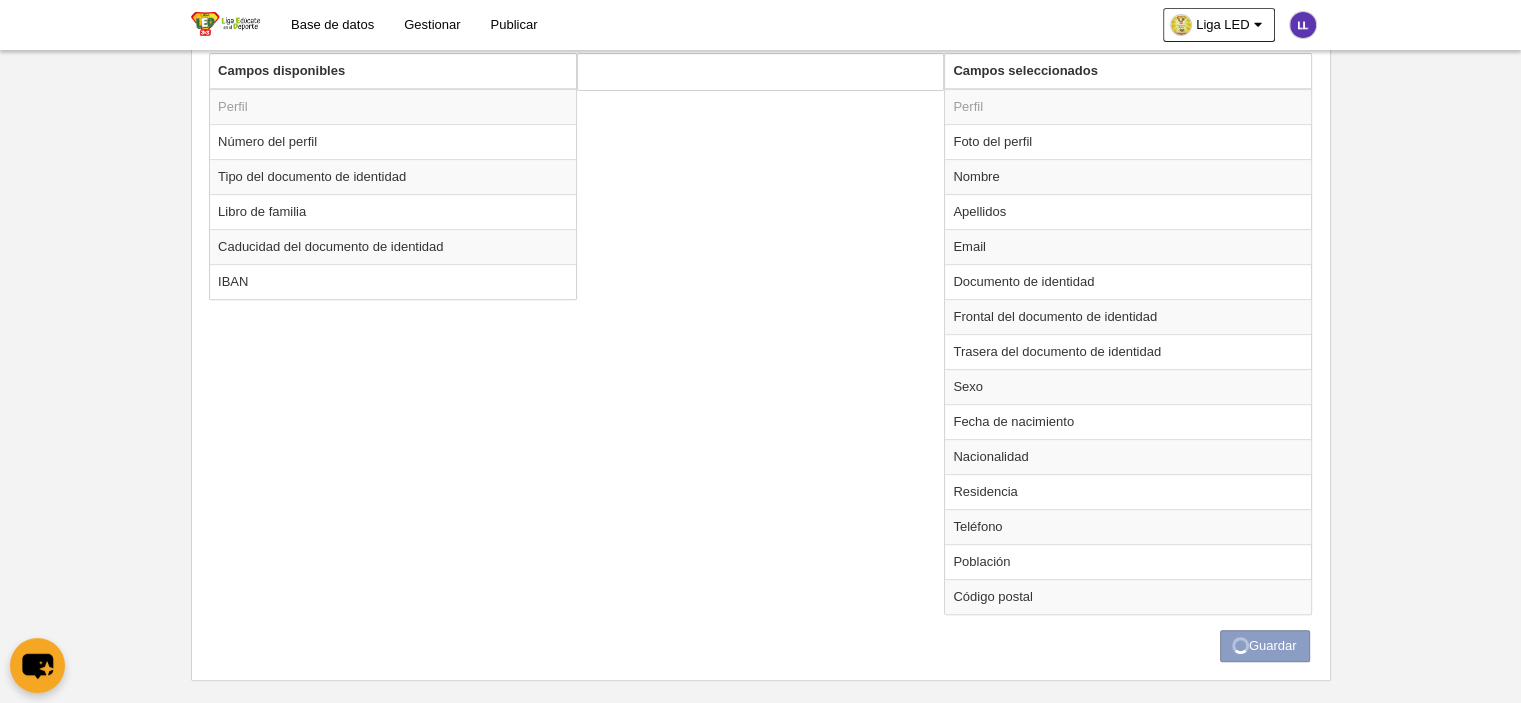 scroll, scrollTop: 0, scrollLeft: 0, axis: both 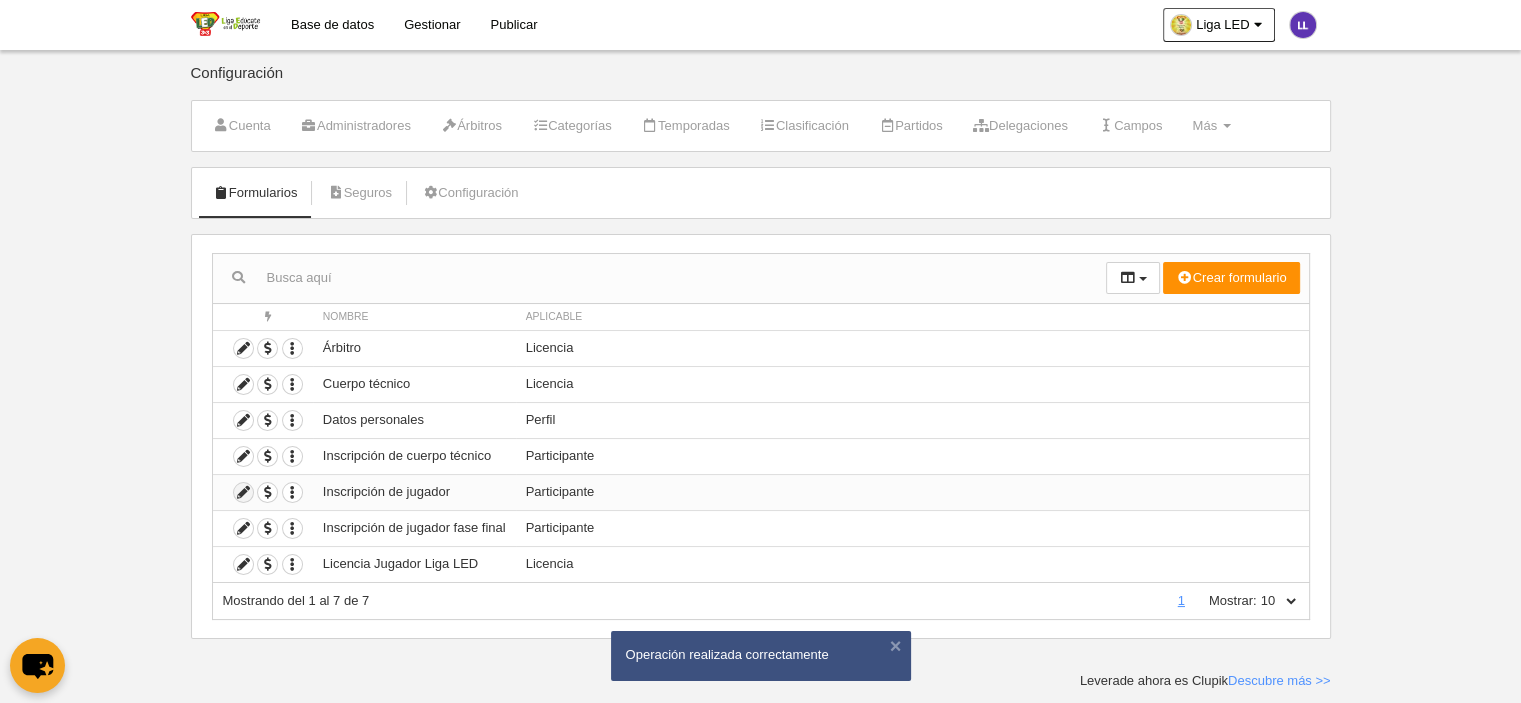 click at bounding box center [243, 492] 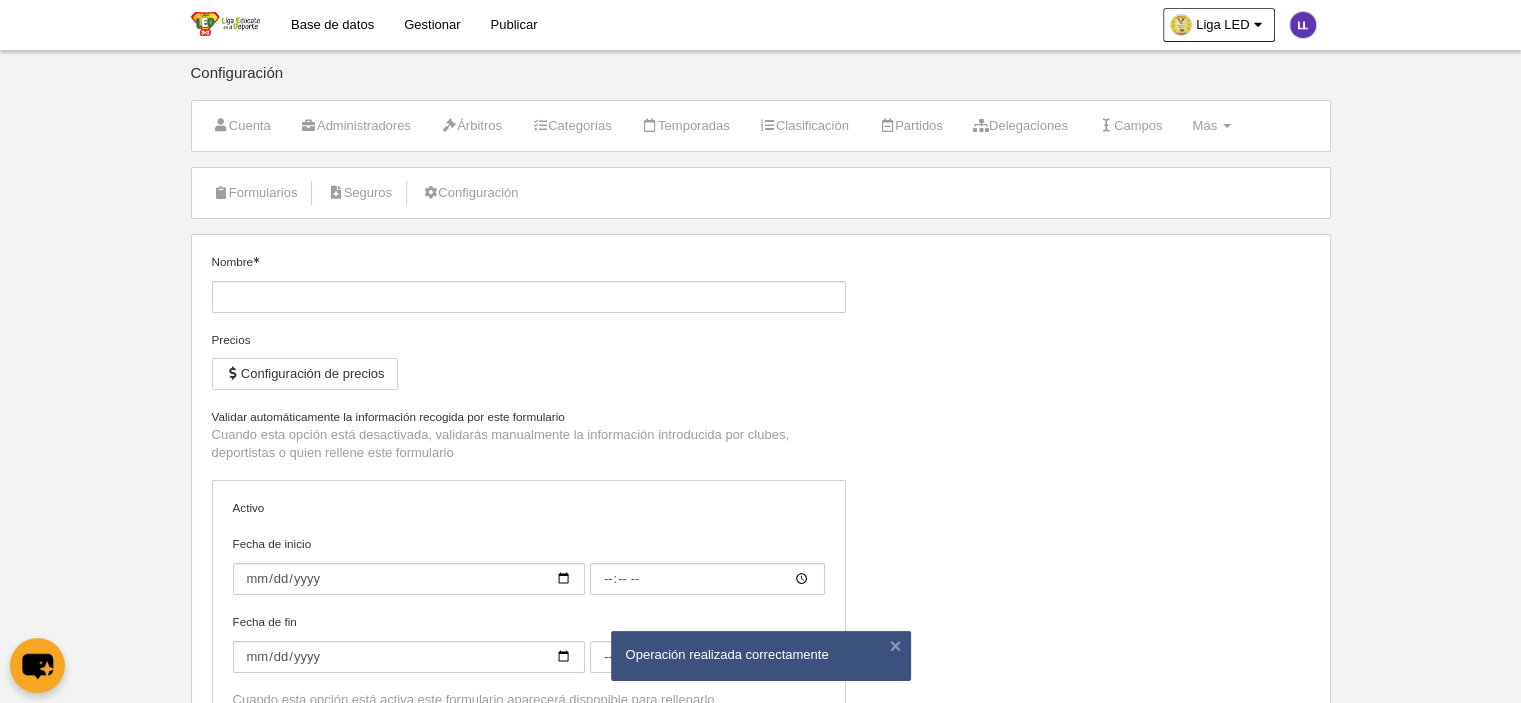 type on "Inscripción de jugador" 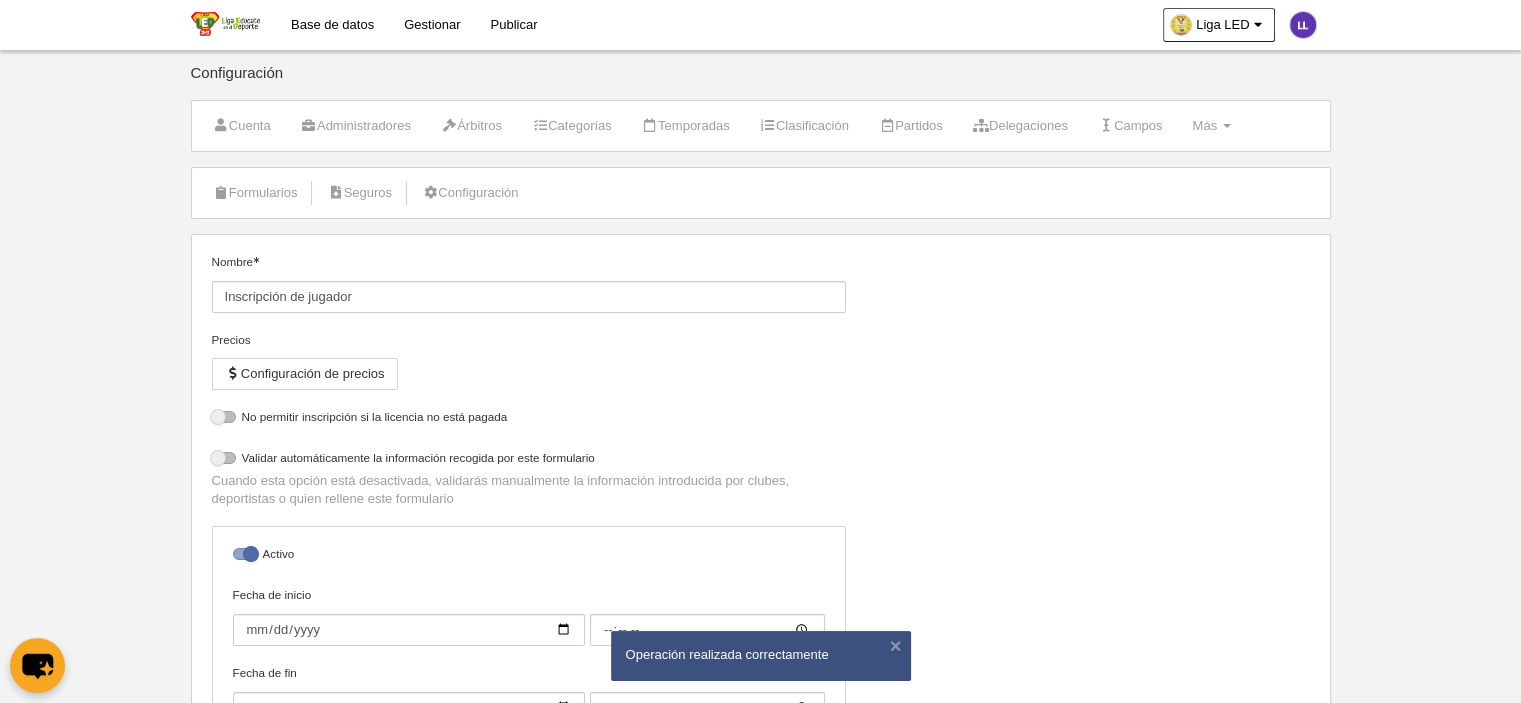 select on "selected" 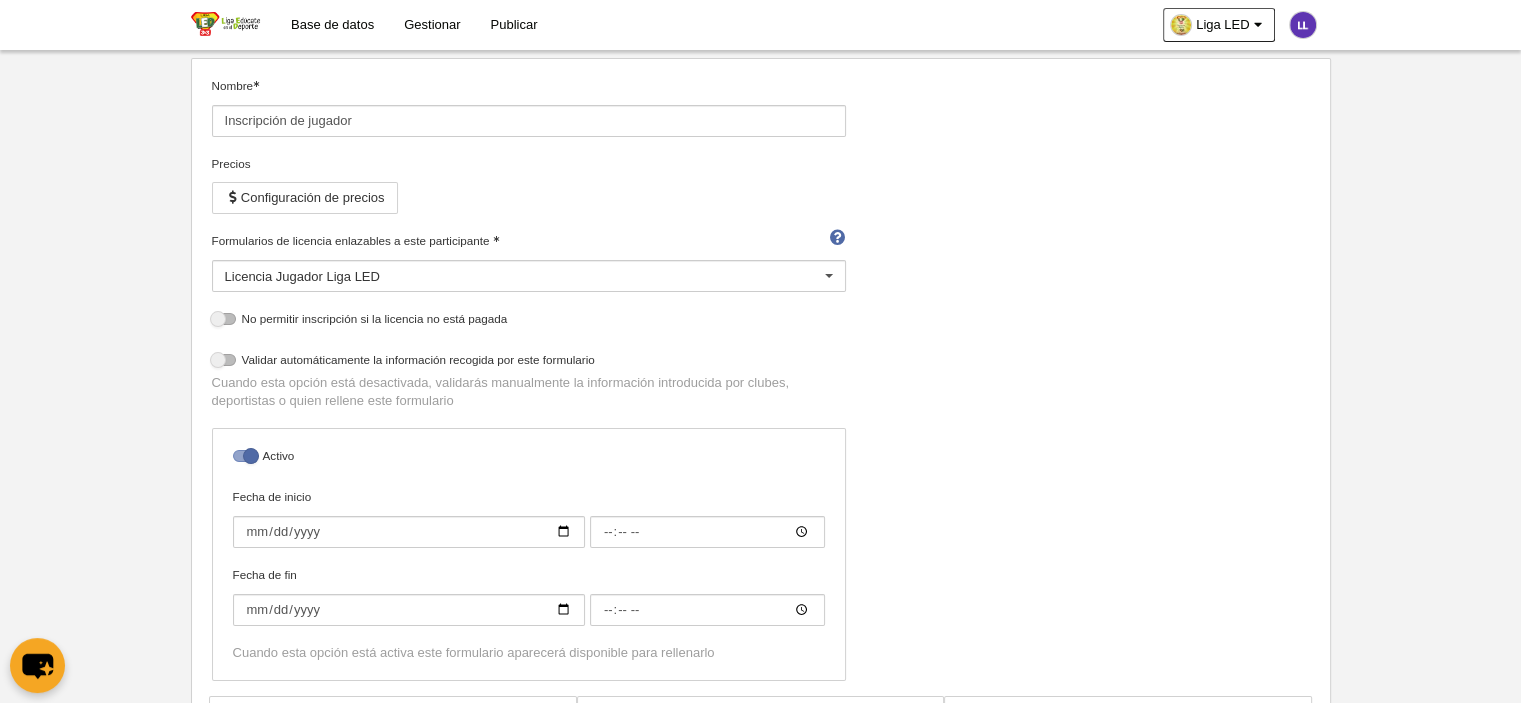 scroll, scrollTop: 0, scrollLeft: 0, axis: both 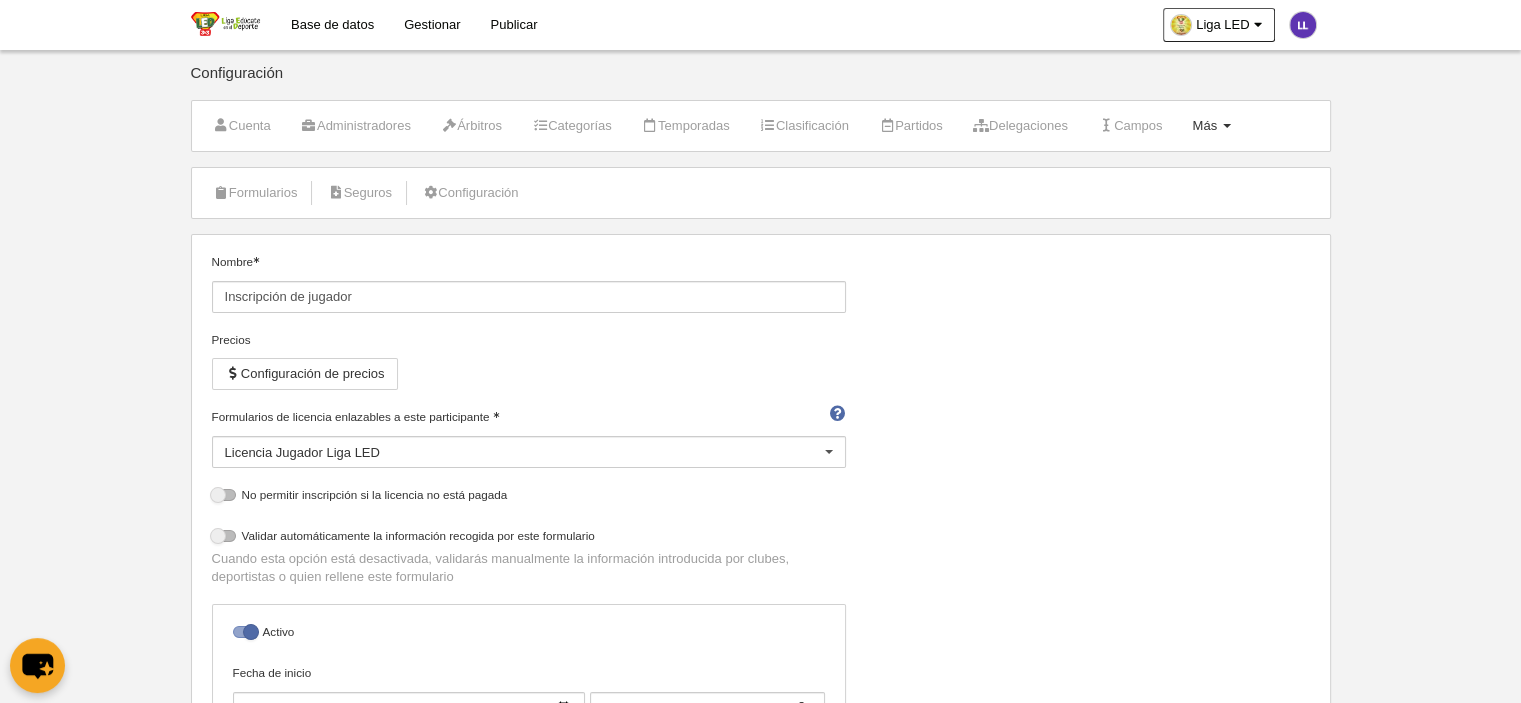 click on "Más Menú" at bounding box center (1211, 126) 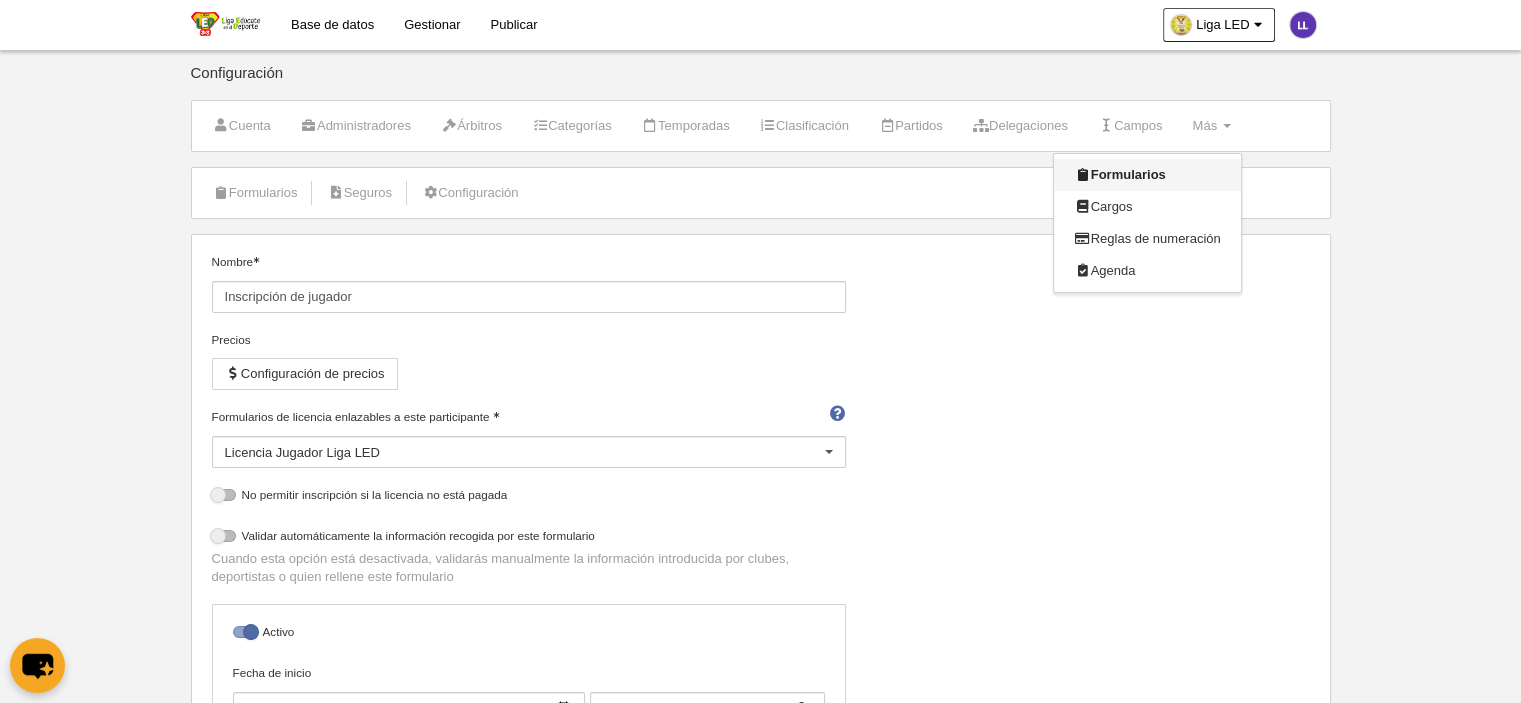 click on "Formularios" at bounding box center [1147, 175] 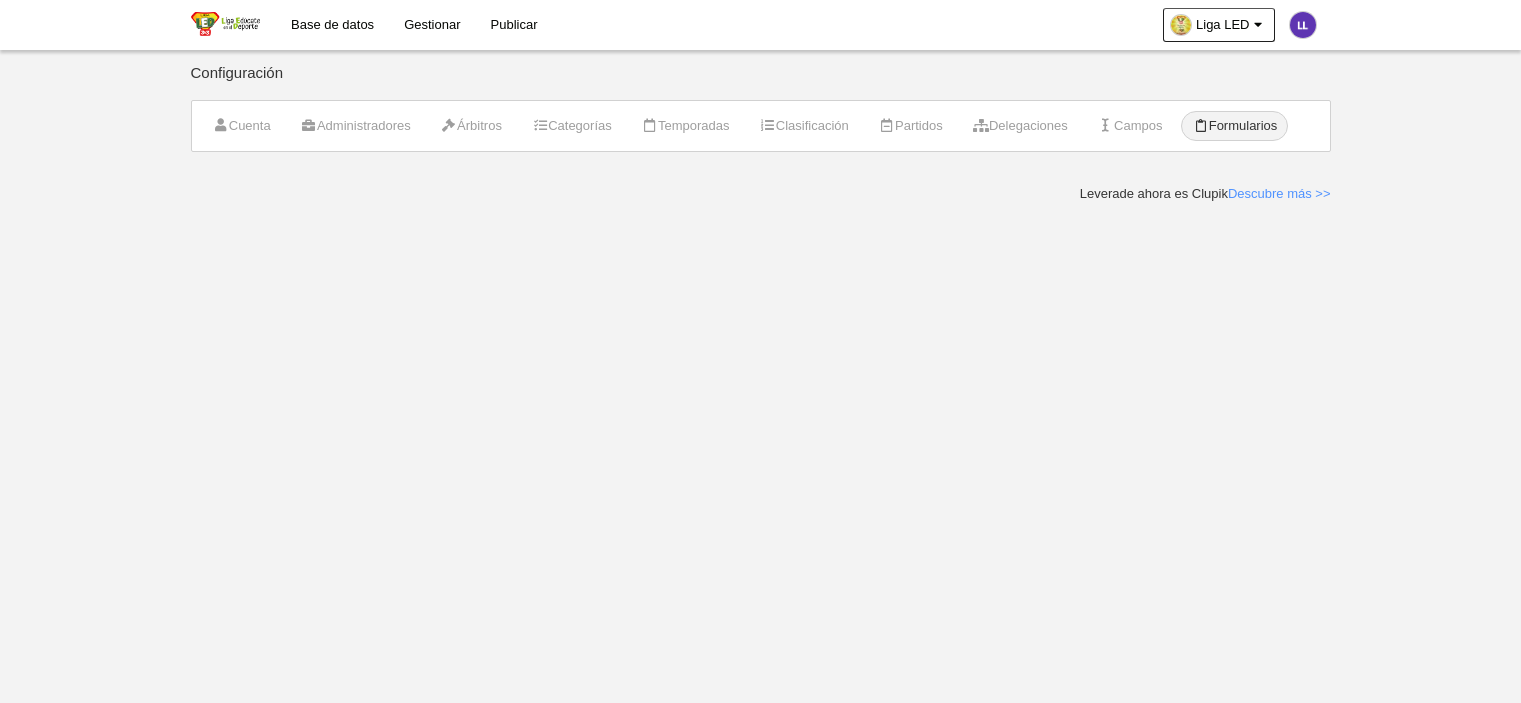 scroll, scrollTop: 0, scrollLeft: 0, axis: both 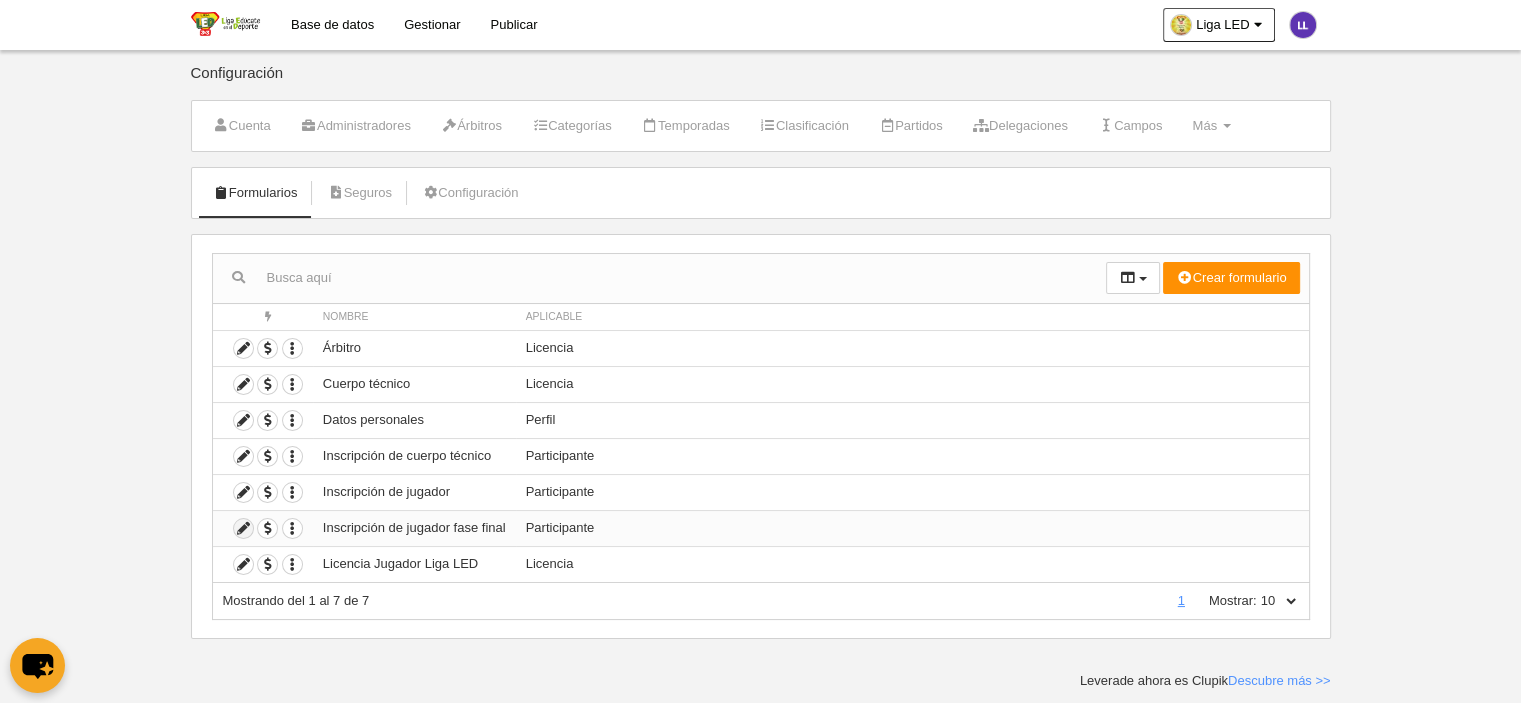 click at bounding box center [243, 528] 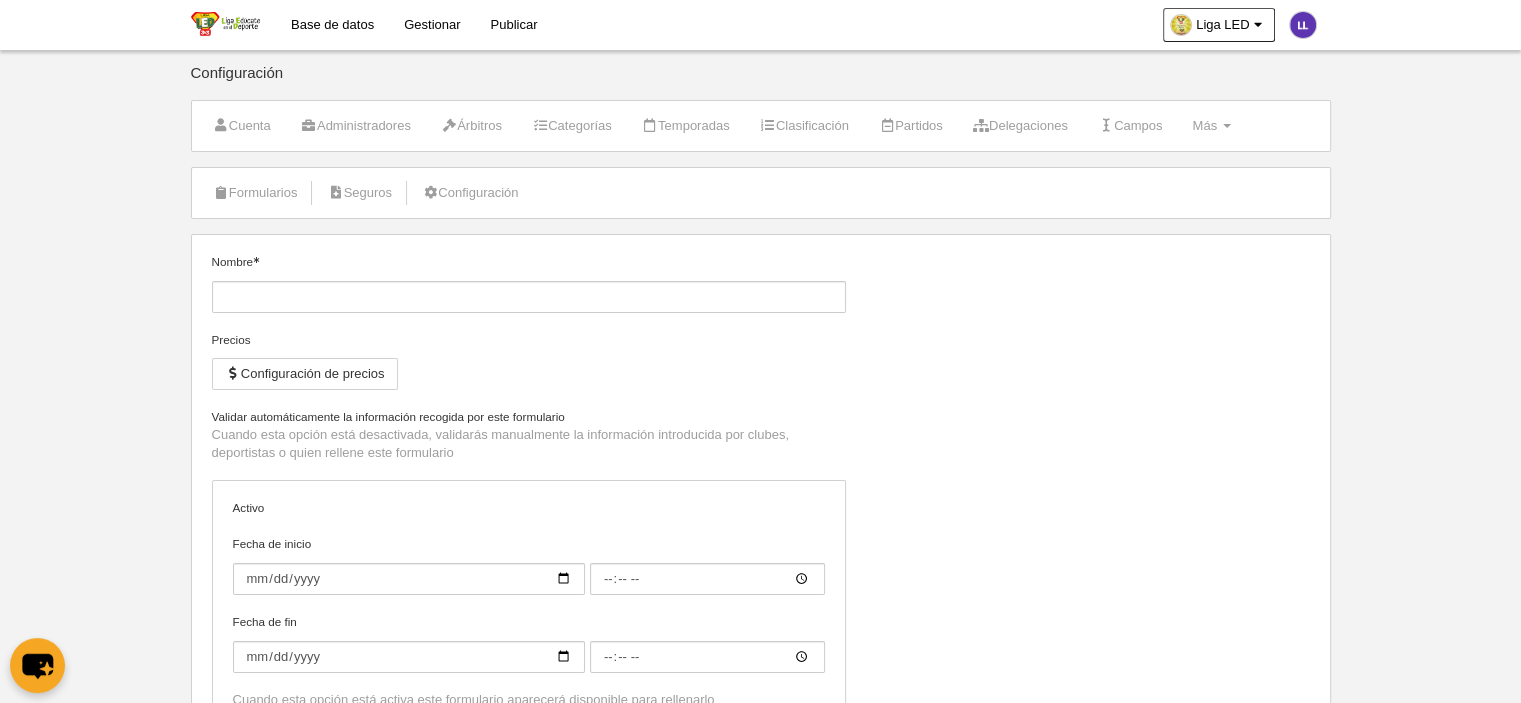 type on "Inscripción de jugador fase final" 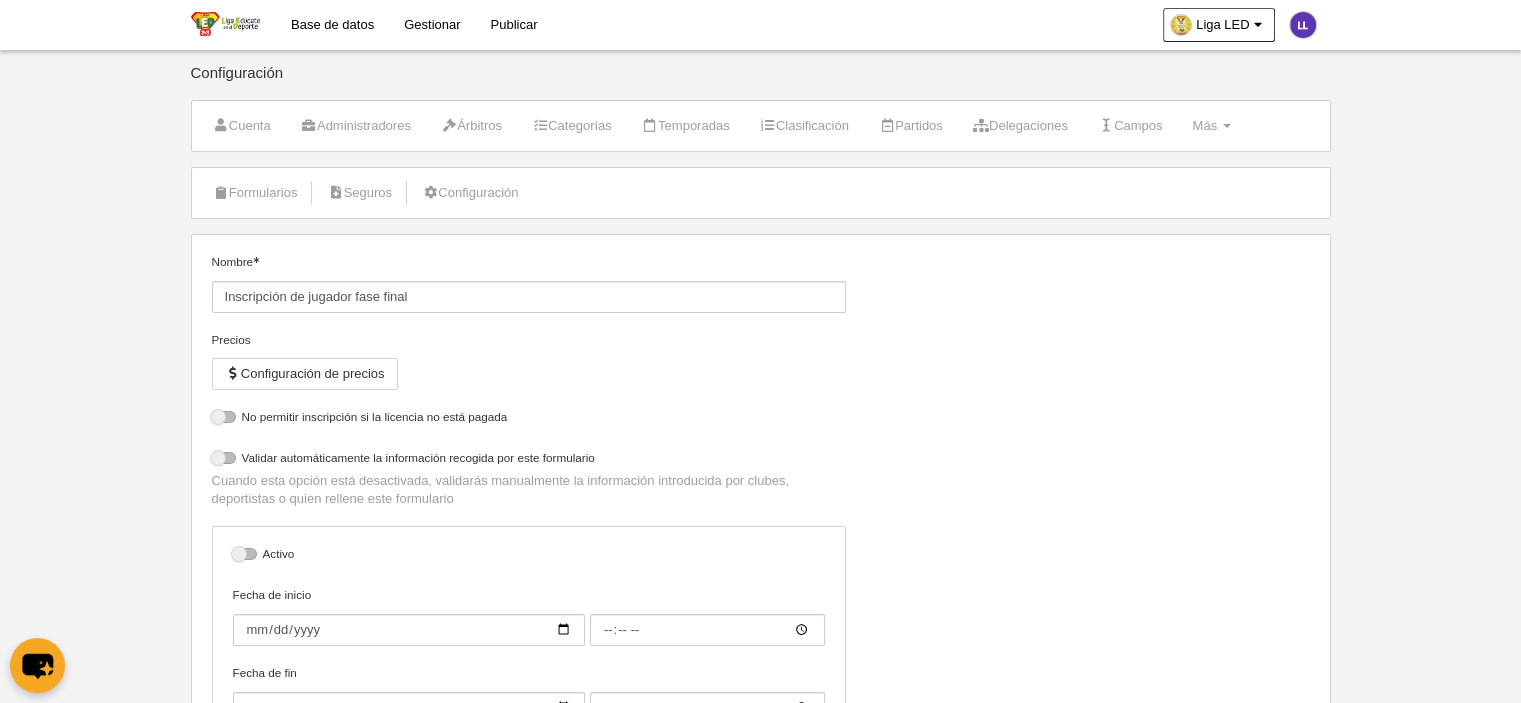 select on "selected" 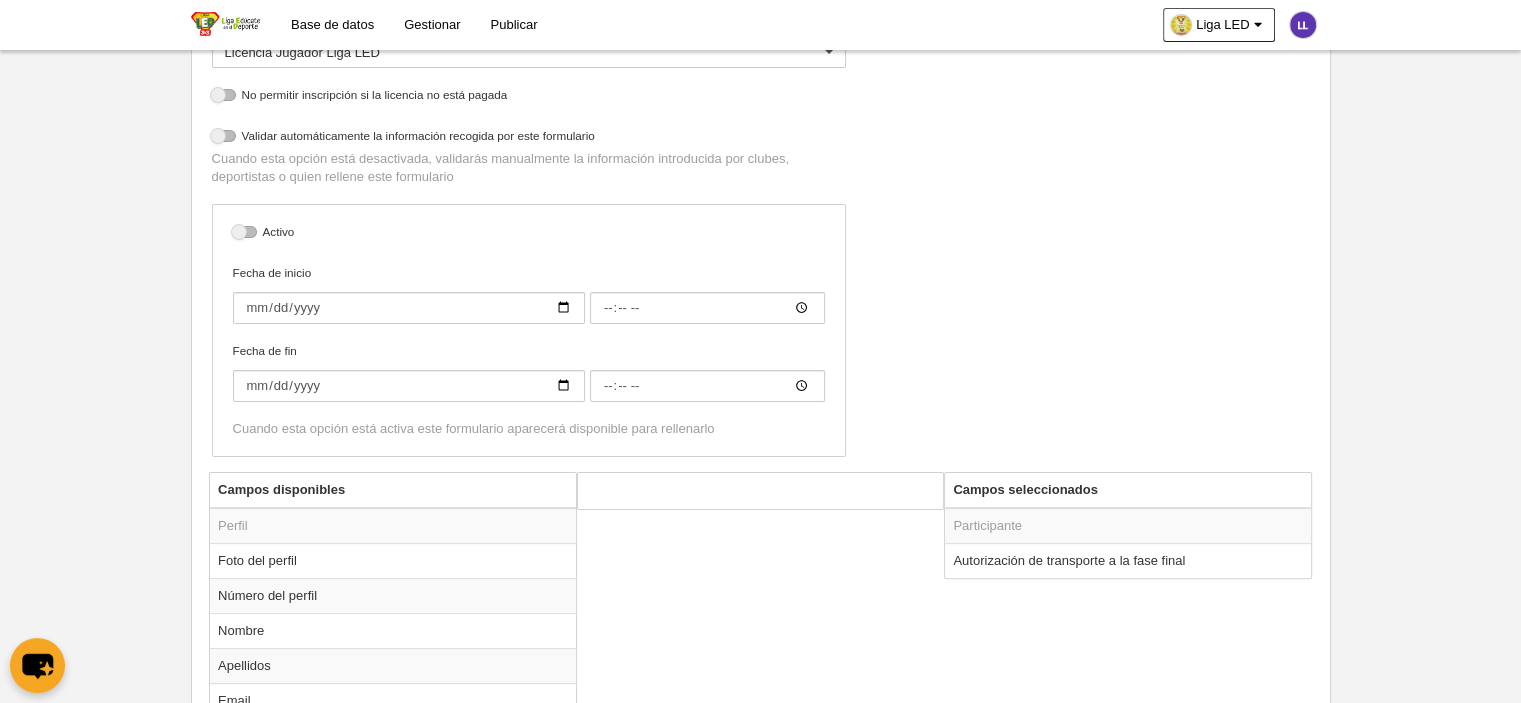 scroll, scrollTop: 0, scrollLeft: 0, axis: both 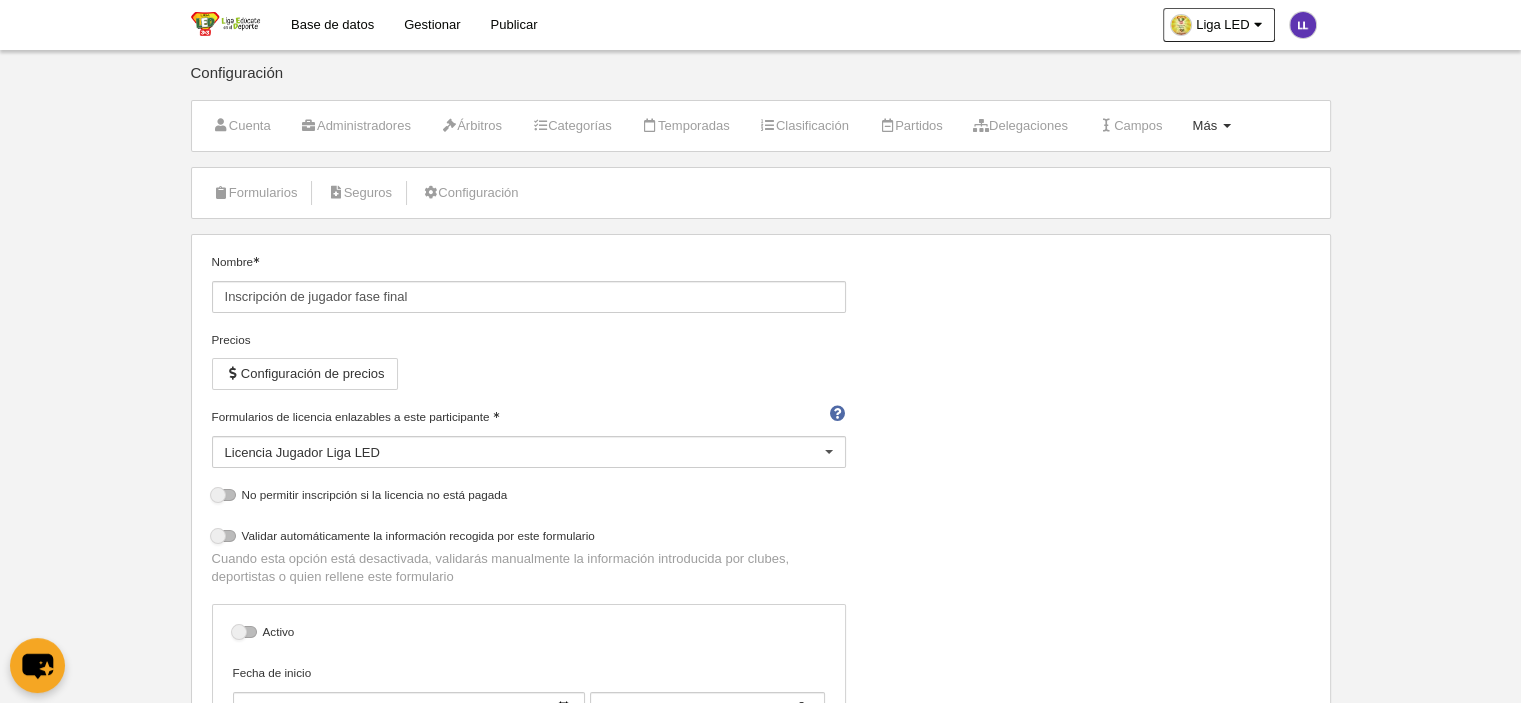 click on "Más" at bounding box center (1204, 125) 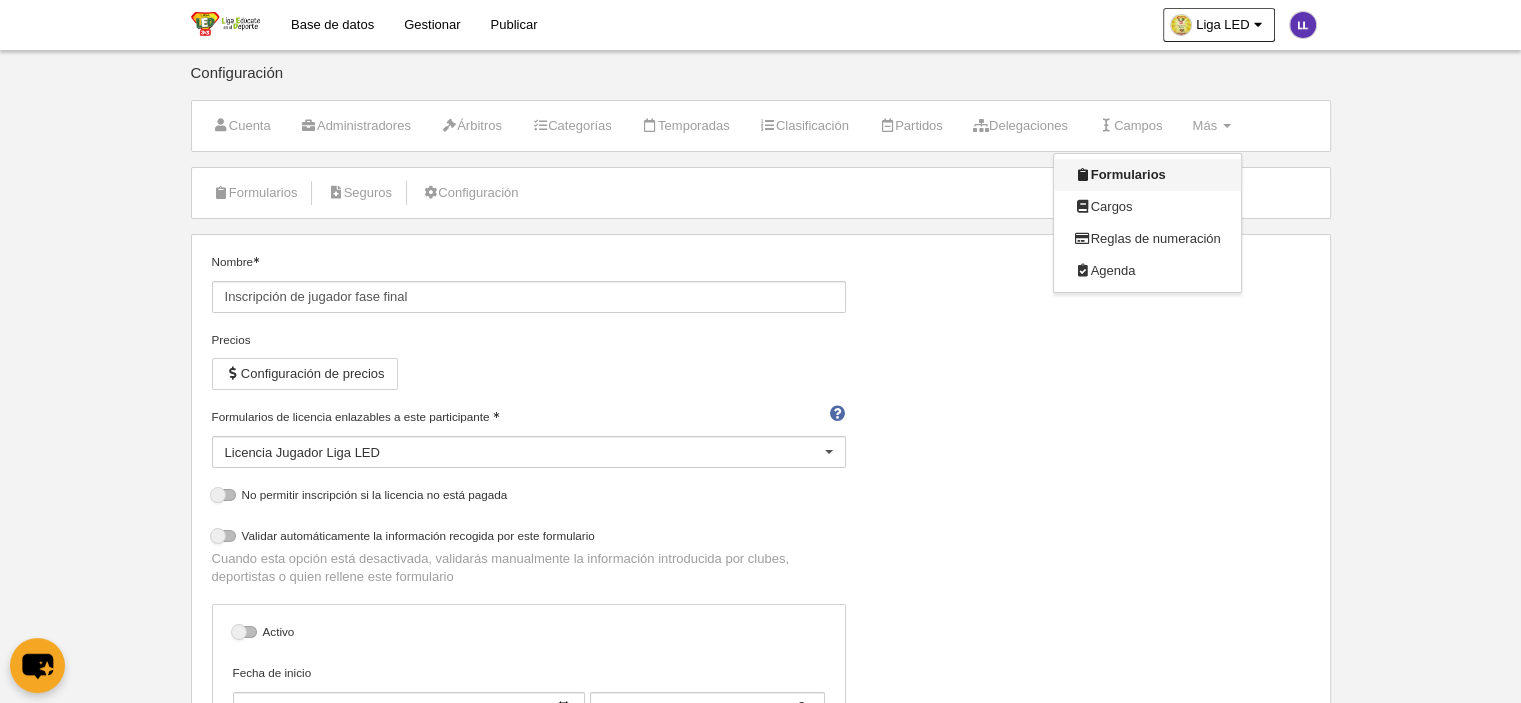 click on "Formularios" at bounding box center (1147, 175) 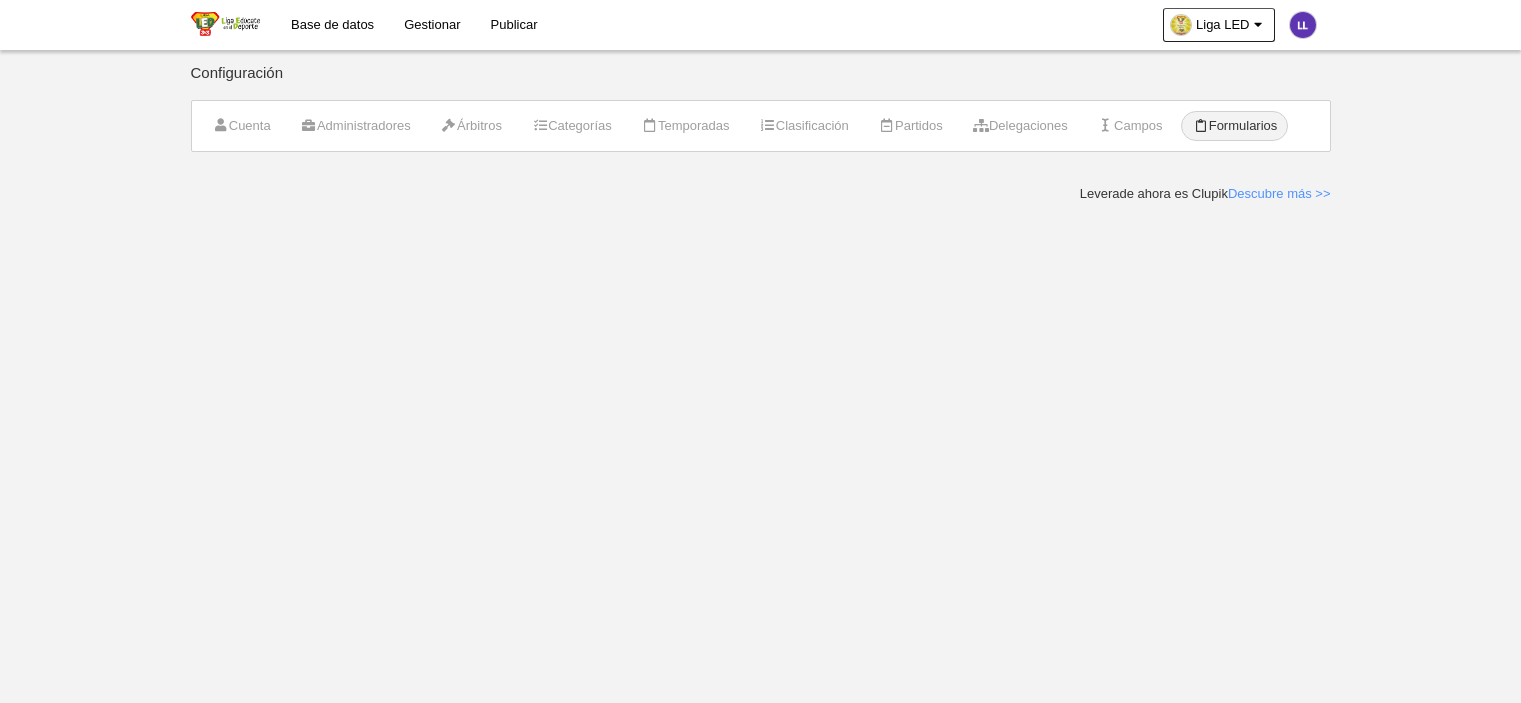 scroll, scrollTop: 0, scrollLeft: 0, axis: both 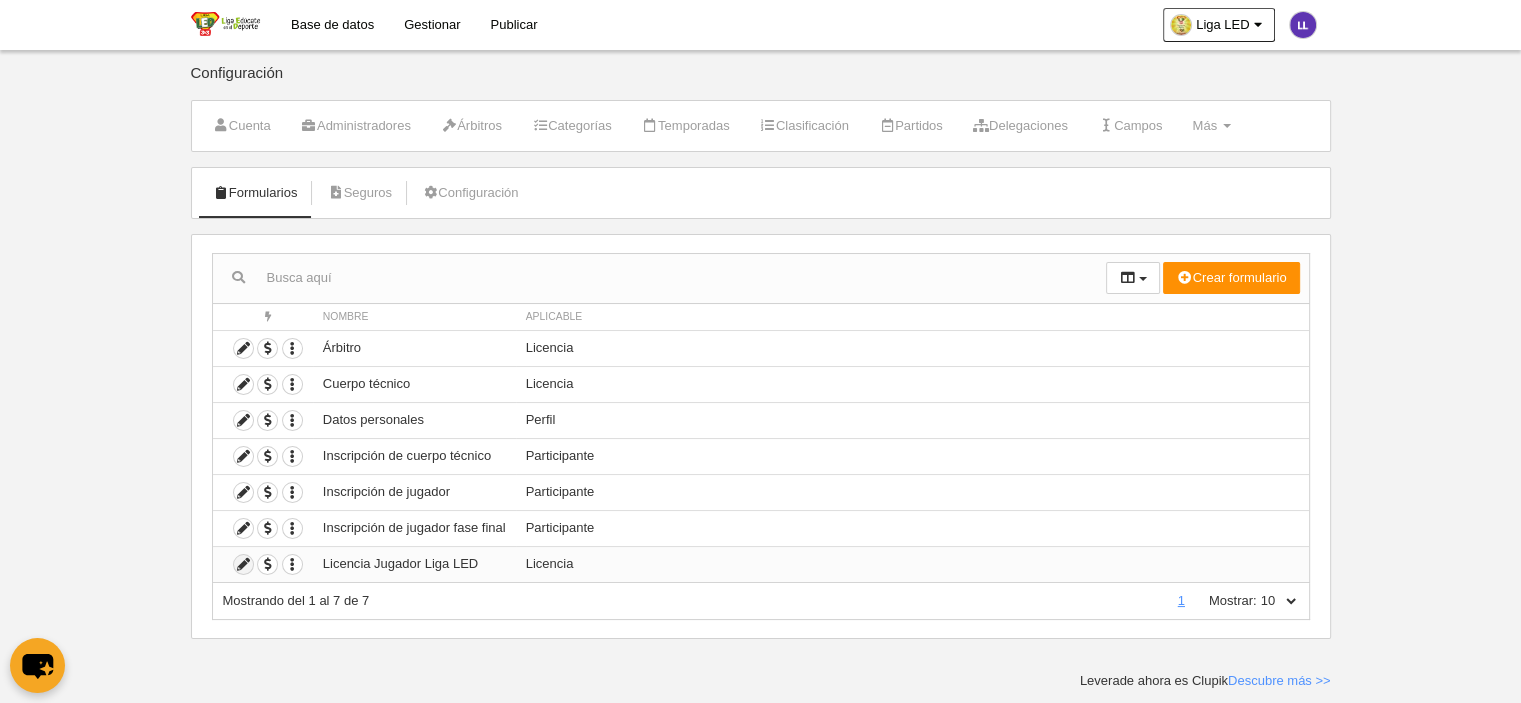 click at bounding box center (243, 564) 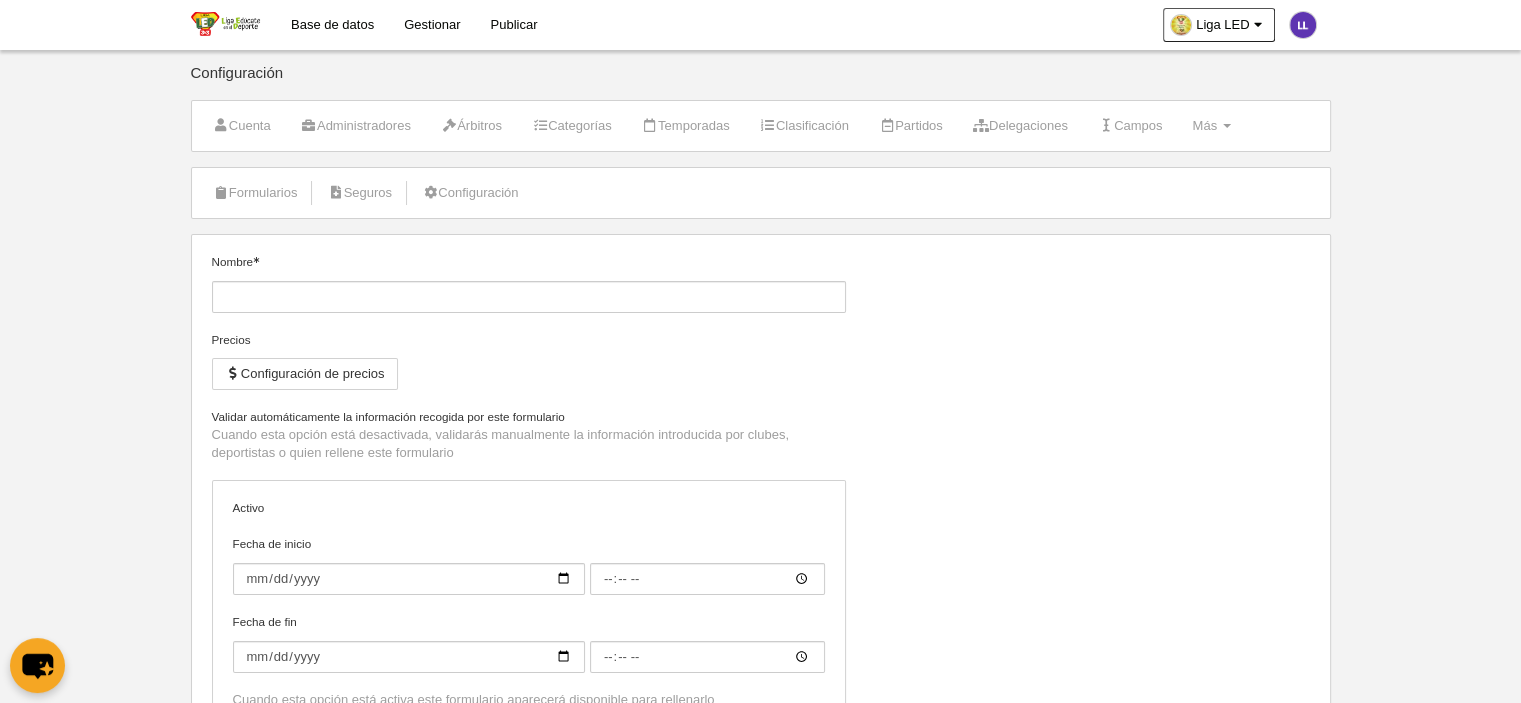 type on "Licencia Jugador Liga LED" 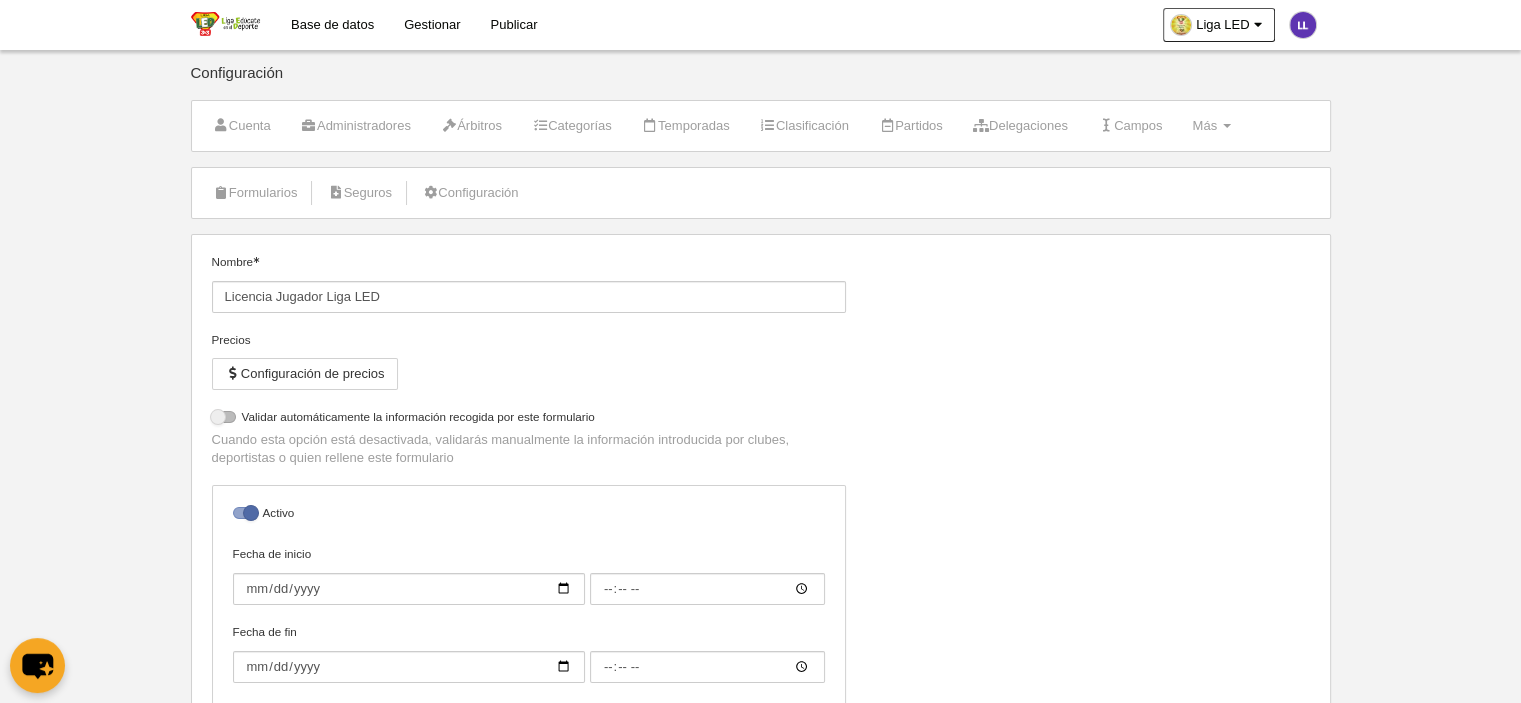 select on "selected" 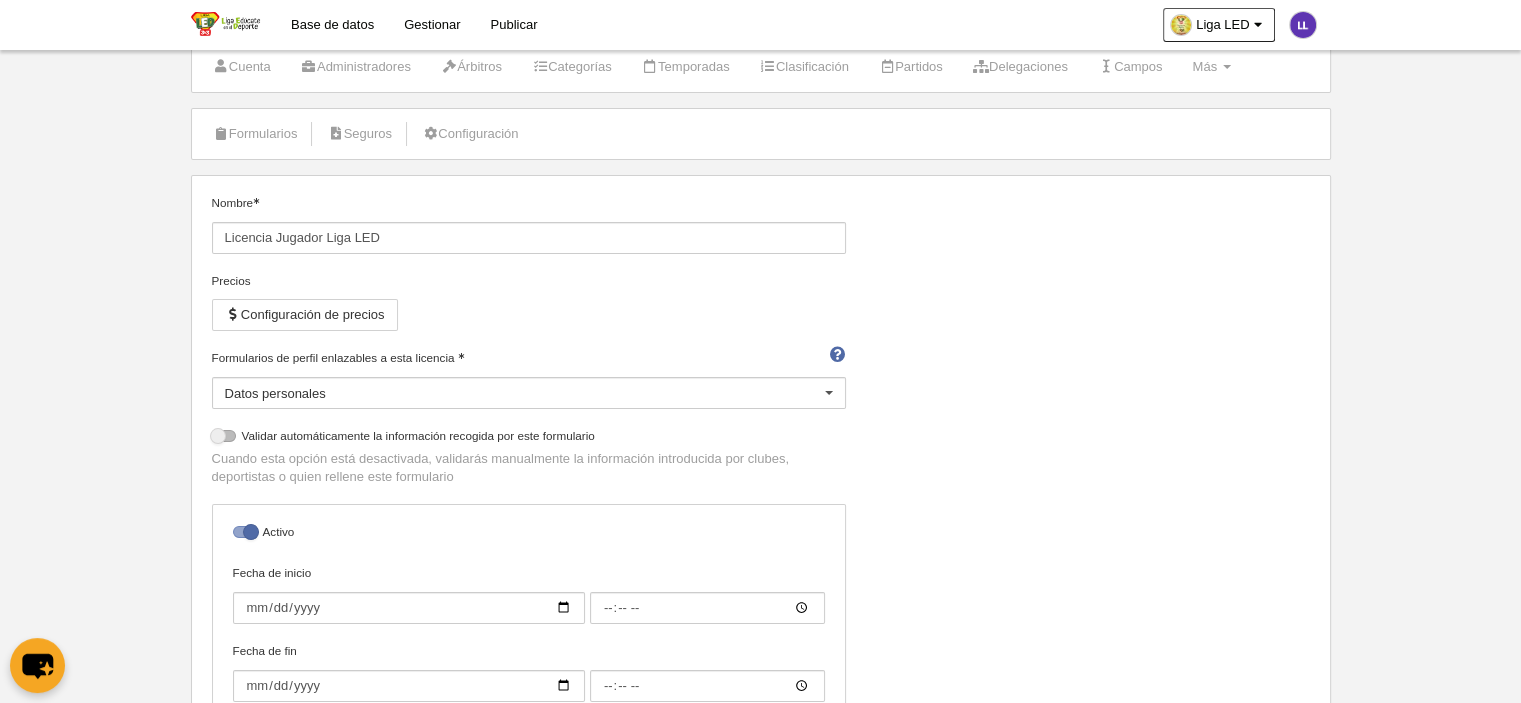 scroll, scrollTop: 0, scrollLeft: 0, axis: both 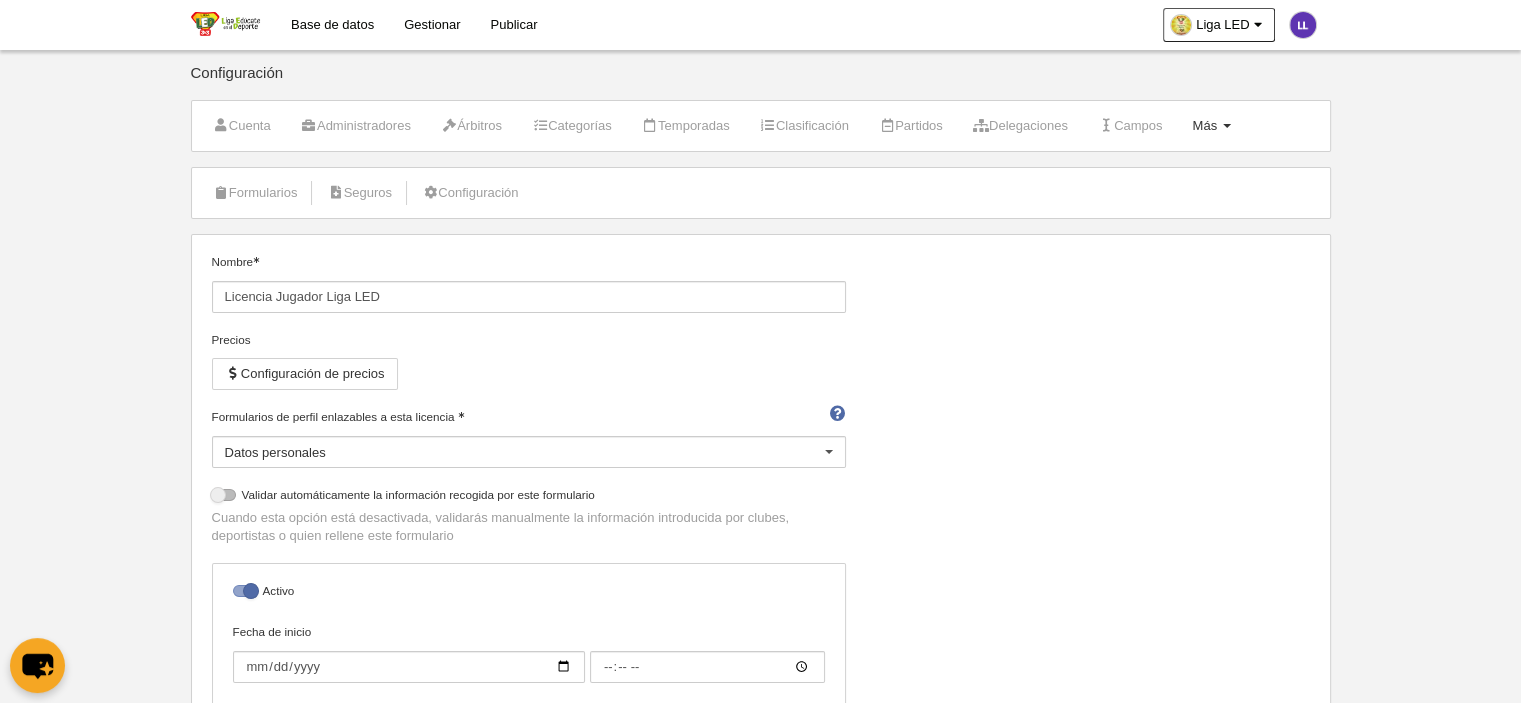 click on "Más" at bounding box center (1204, 125) 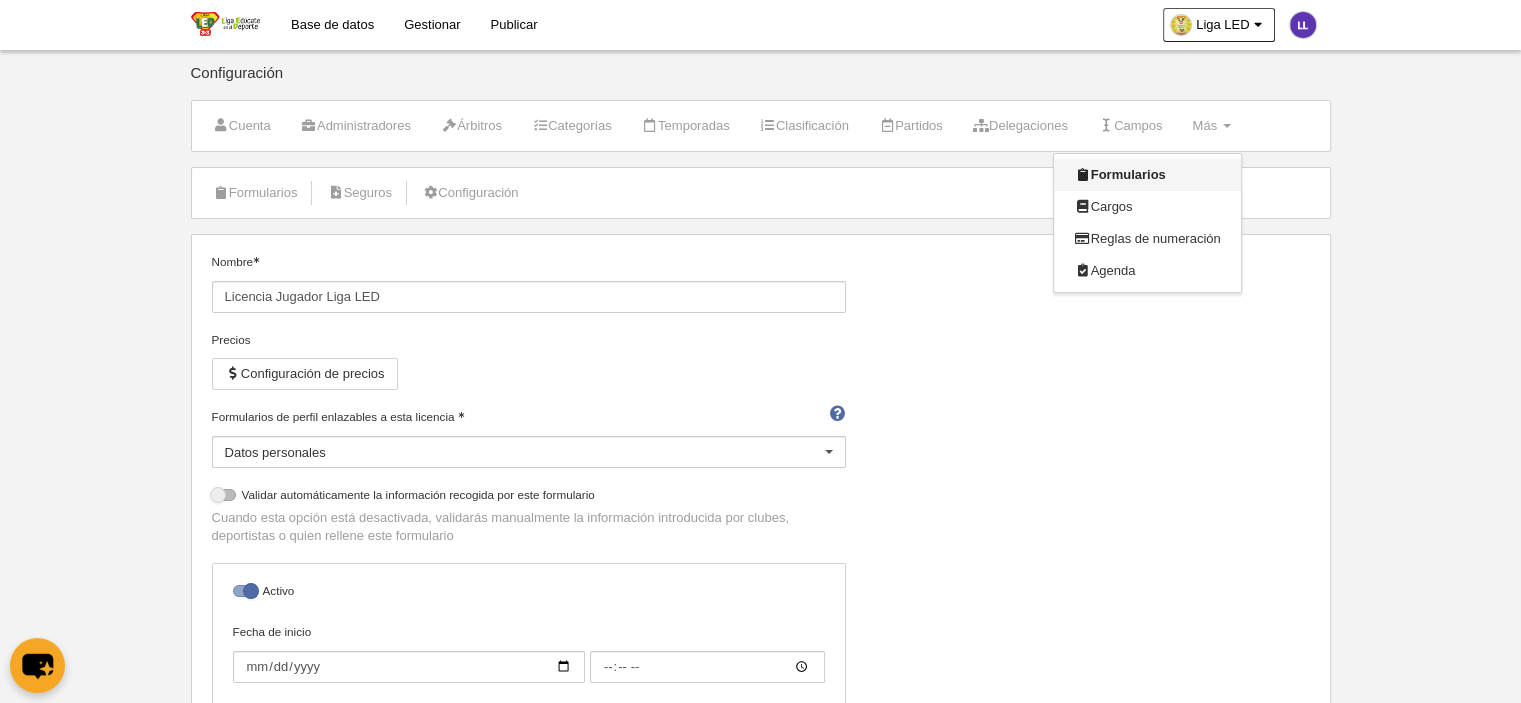 click on "Formularios" at bounding box center (1147, 175) 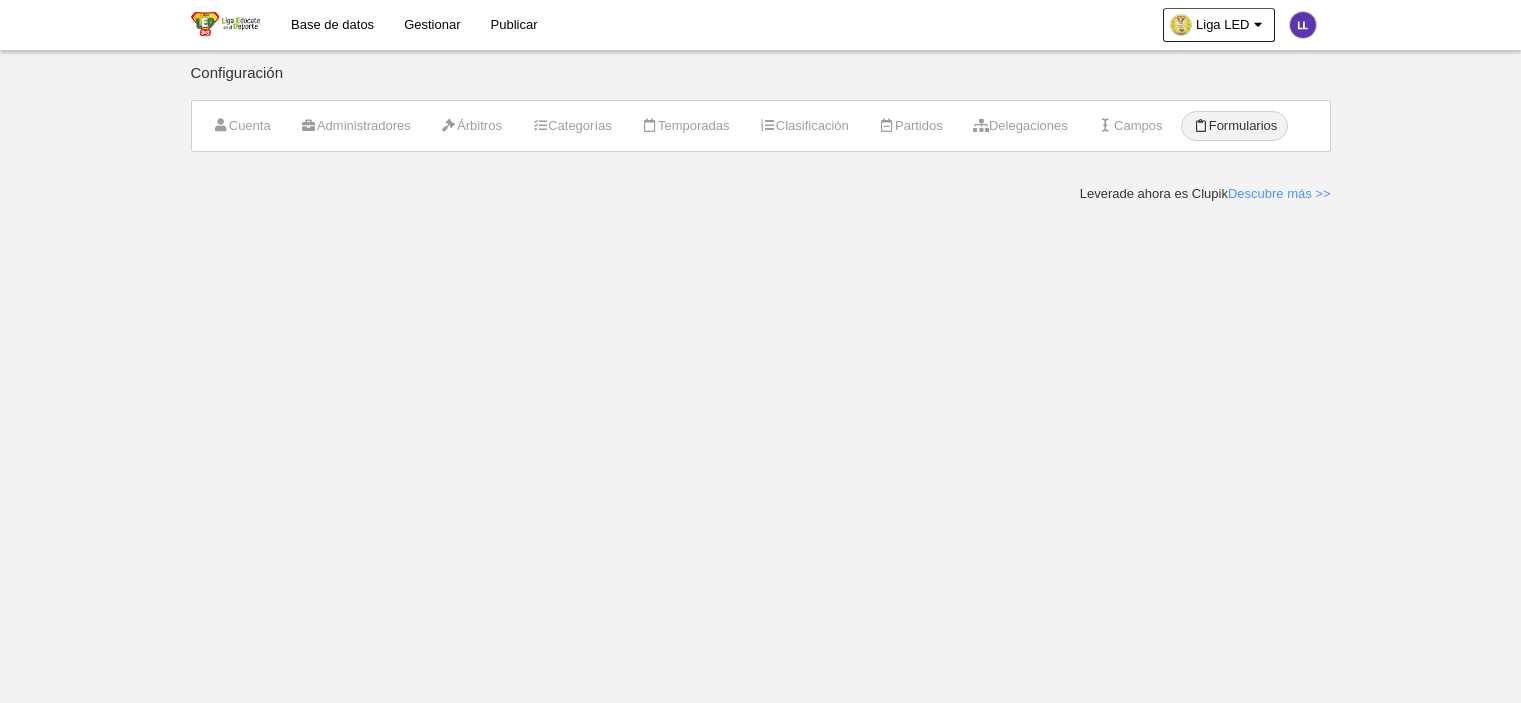 scroll, scrollTop: 0, scrollLeft: 0, axis: both 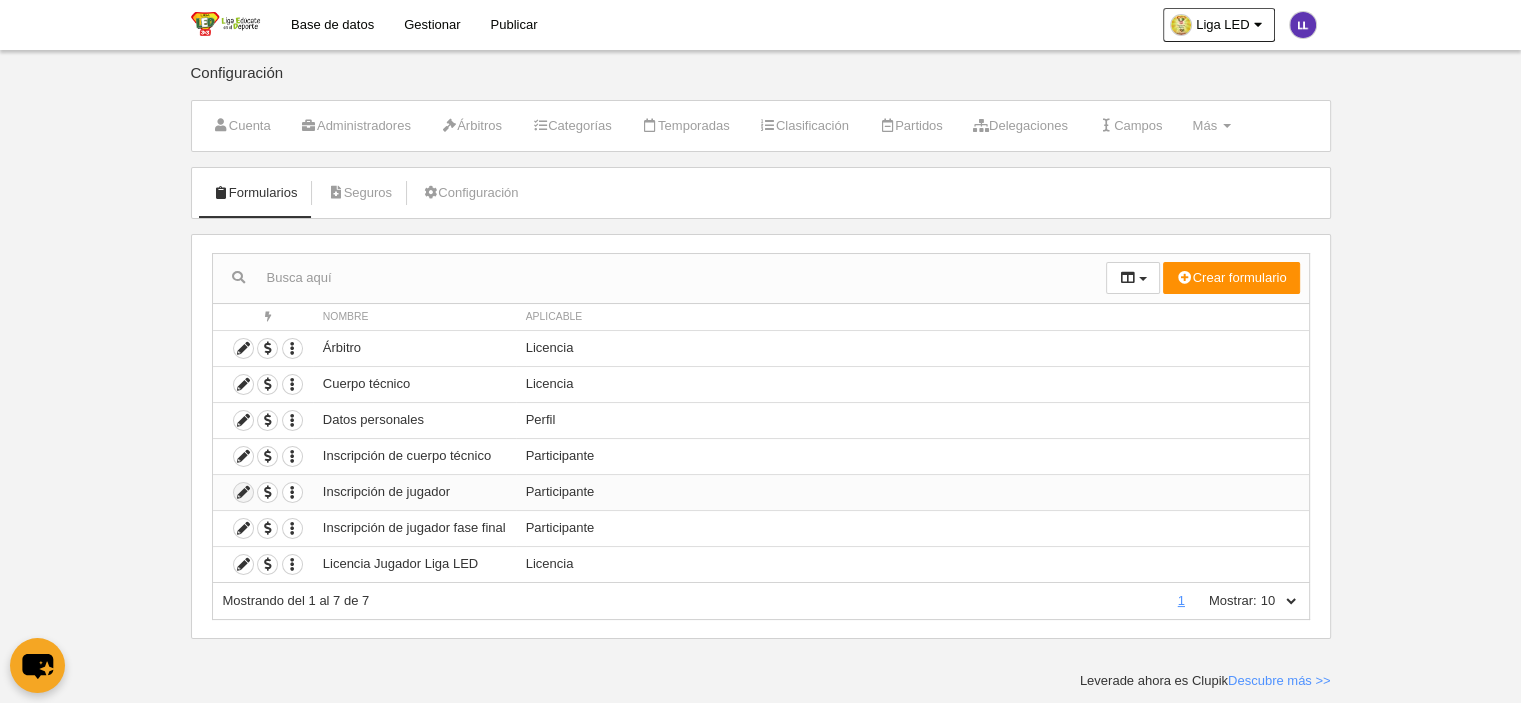 click at bounding box center [243, 492] 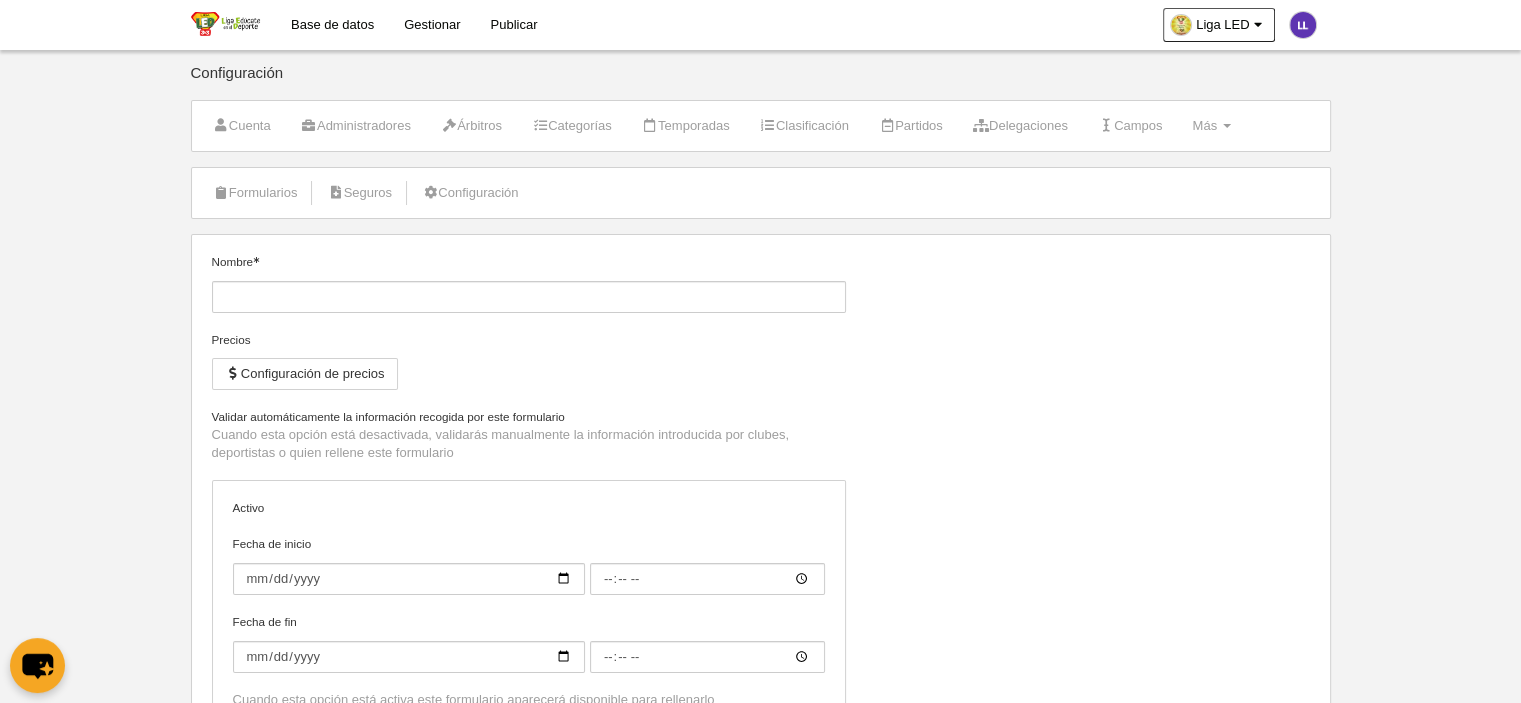 type on "Inscripción de jugador" 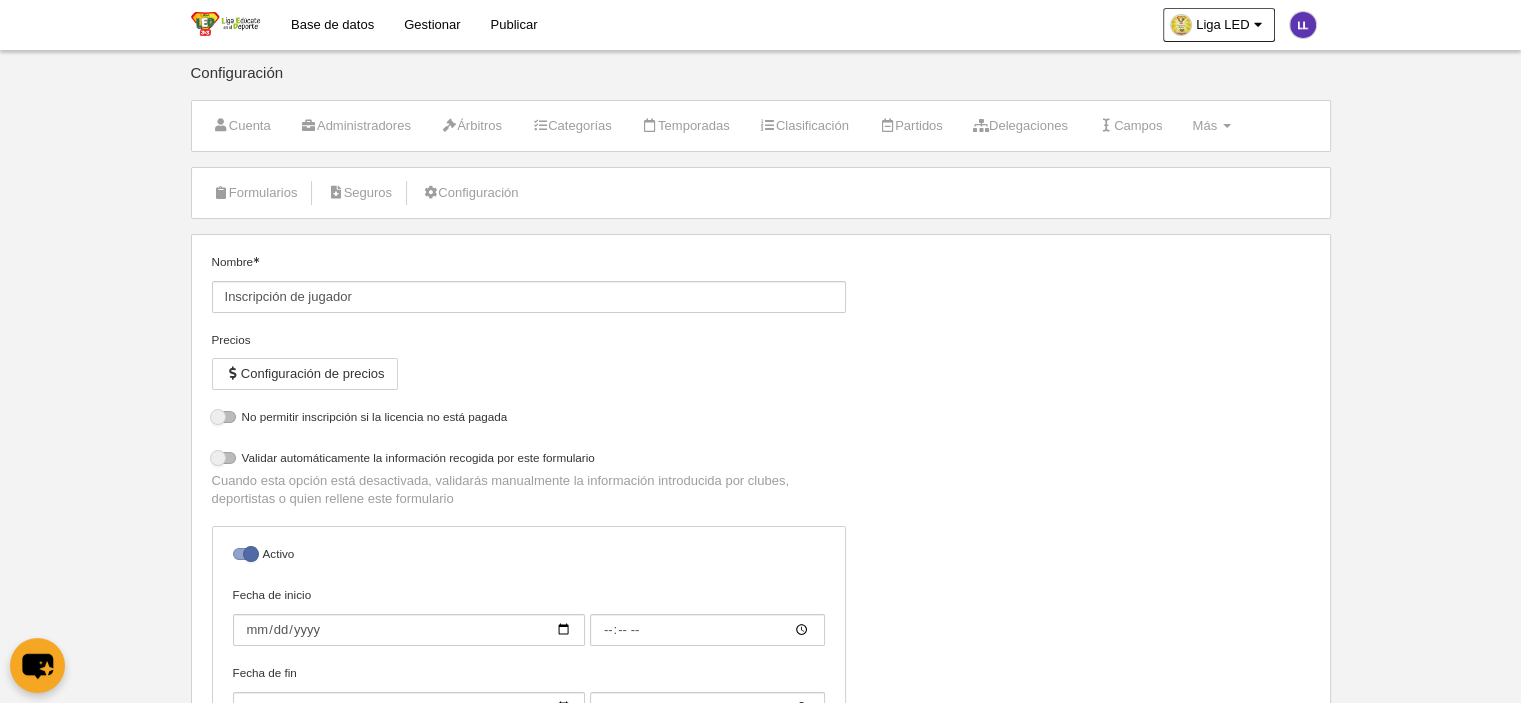 select on "selected" 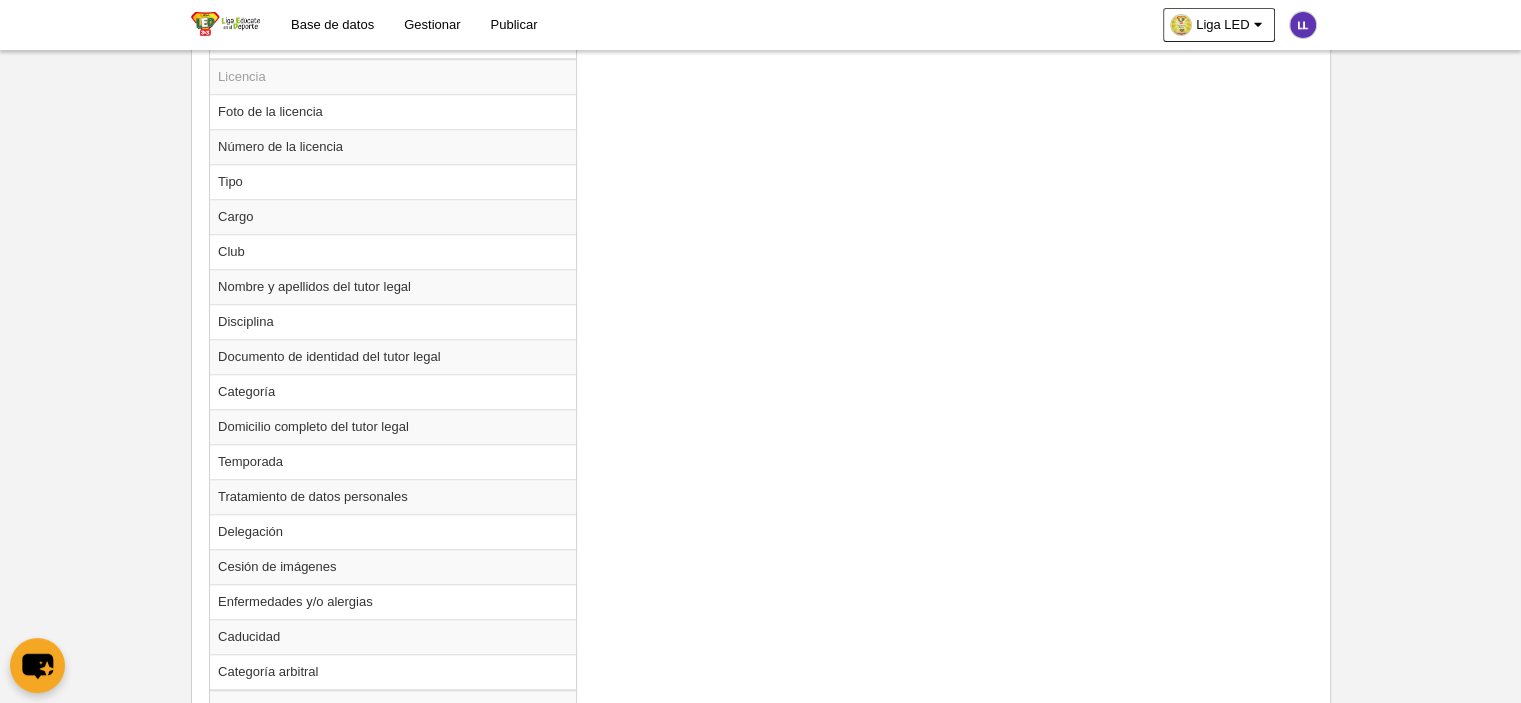 scroll, scrollTop: 1548, scrollLeft: 0, axis: vertical 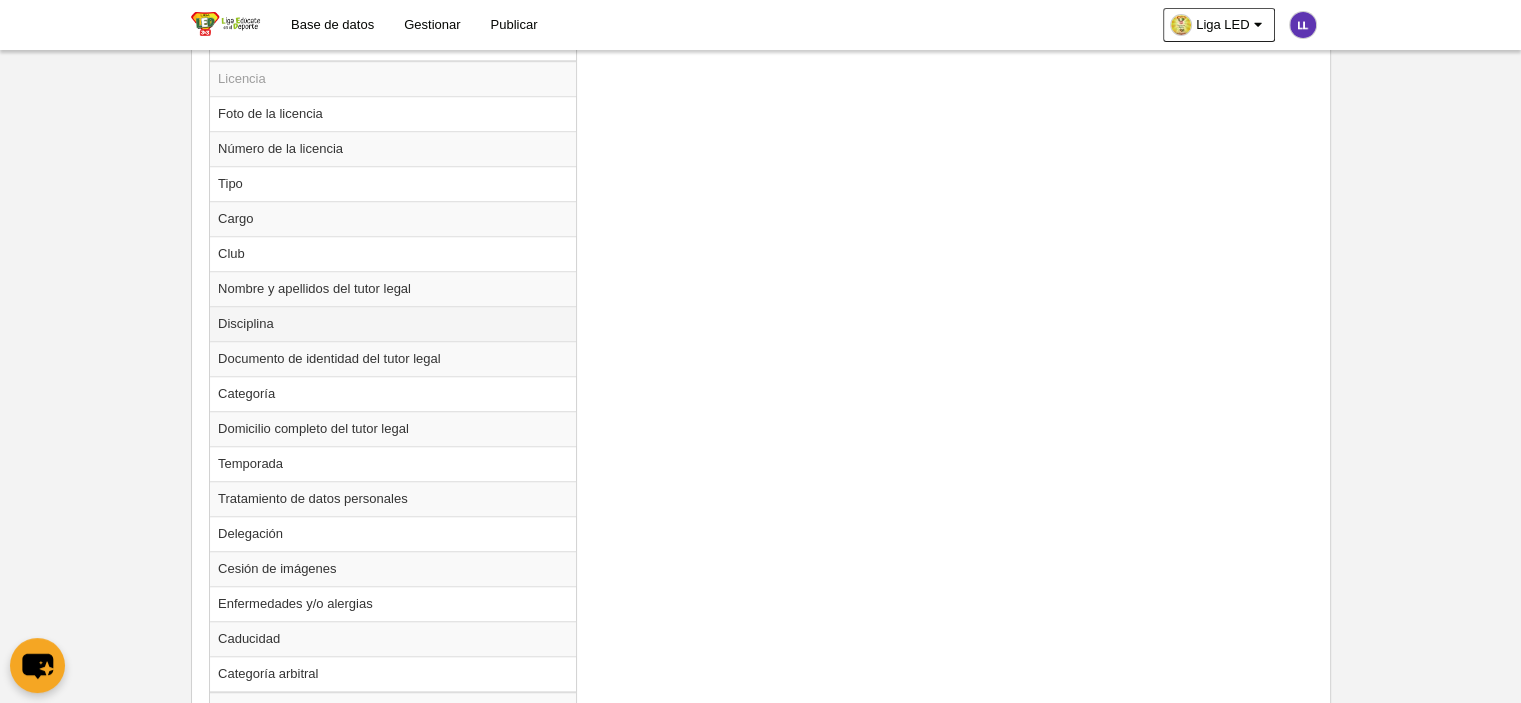 click on "Disciplina" at bounding box center (393, 323) 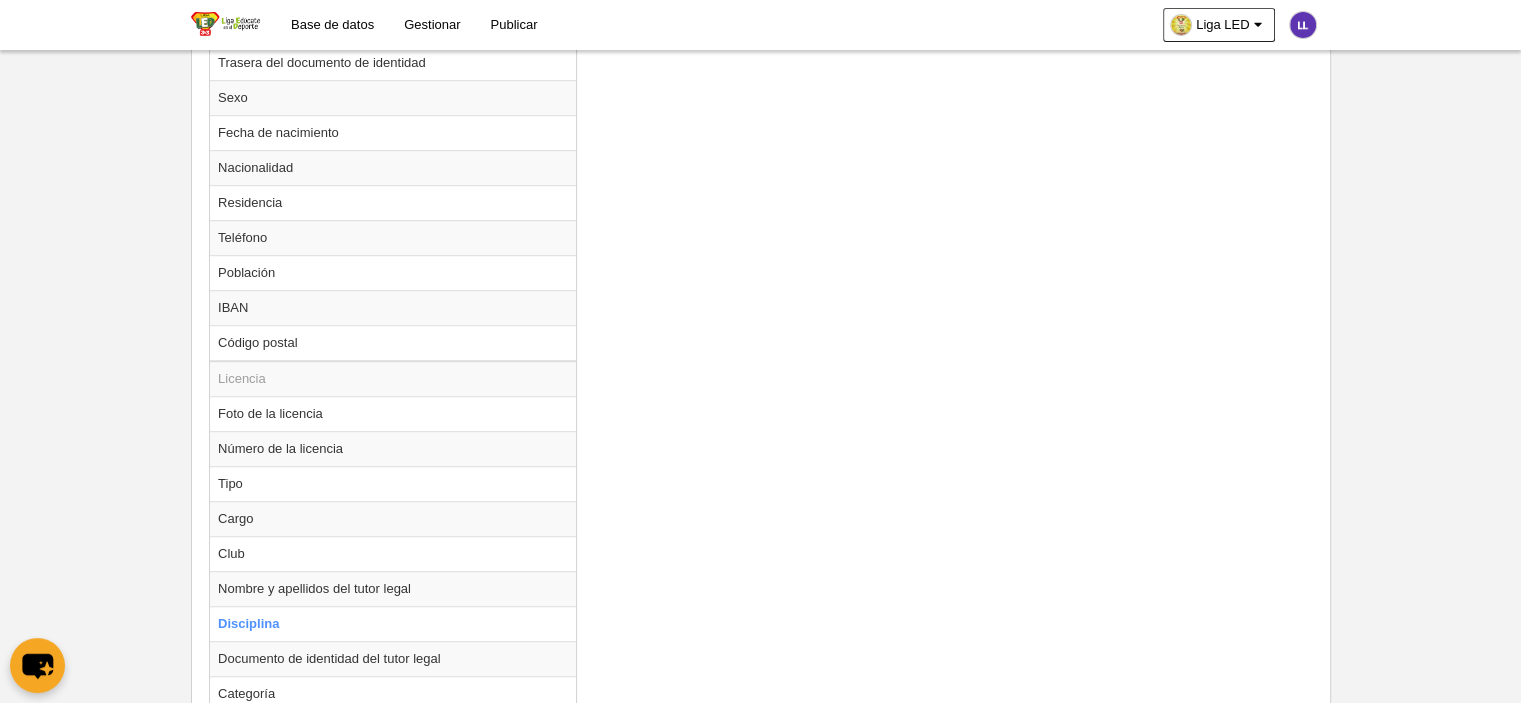 scroll, scrollTop: 748, scrollLeft: 0, axis: vertical 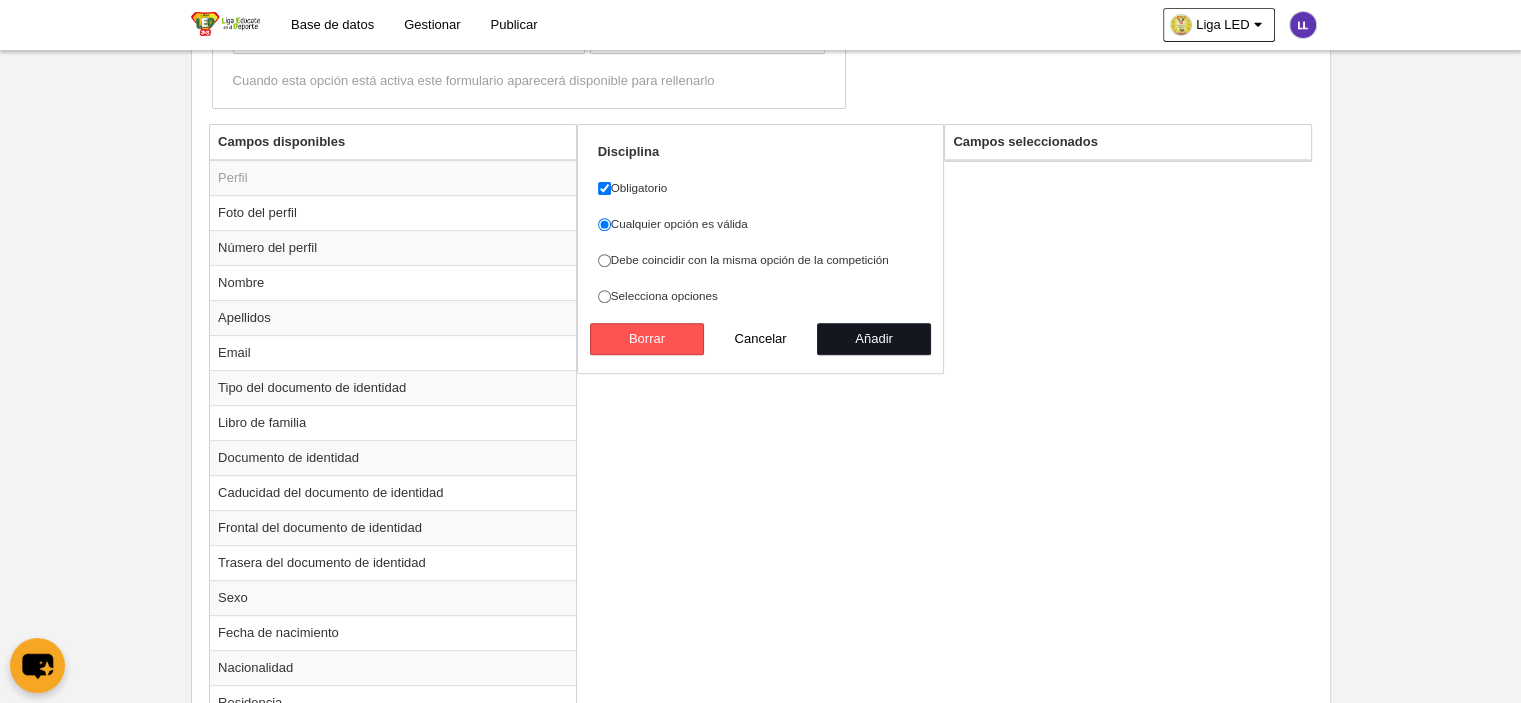 click on "Añadir" at bounding box center (874, 339) 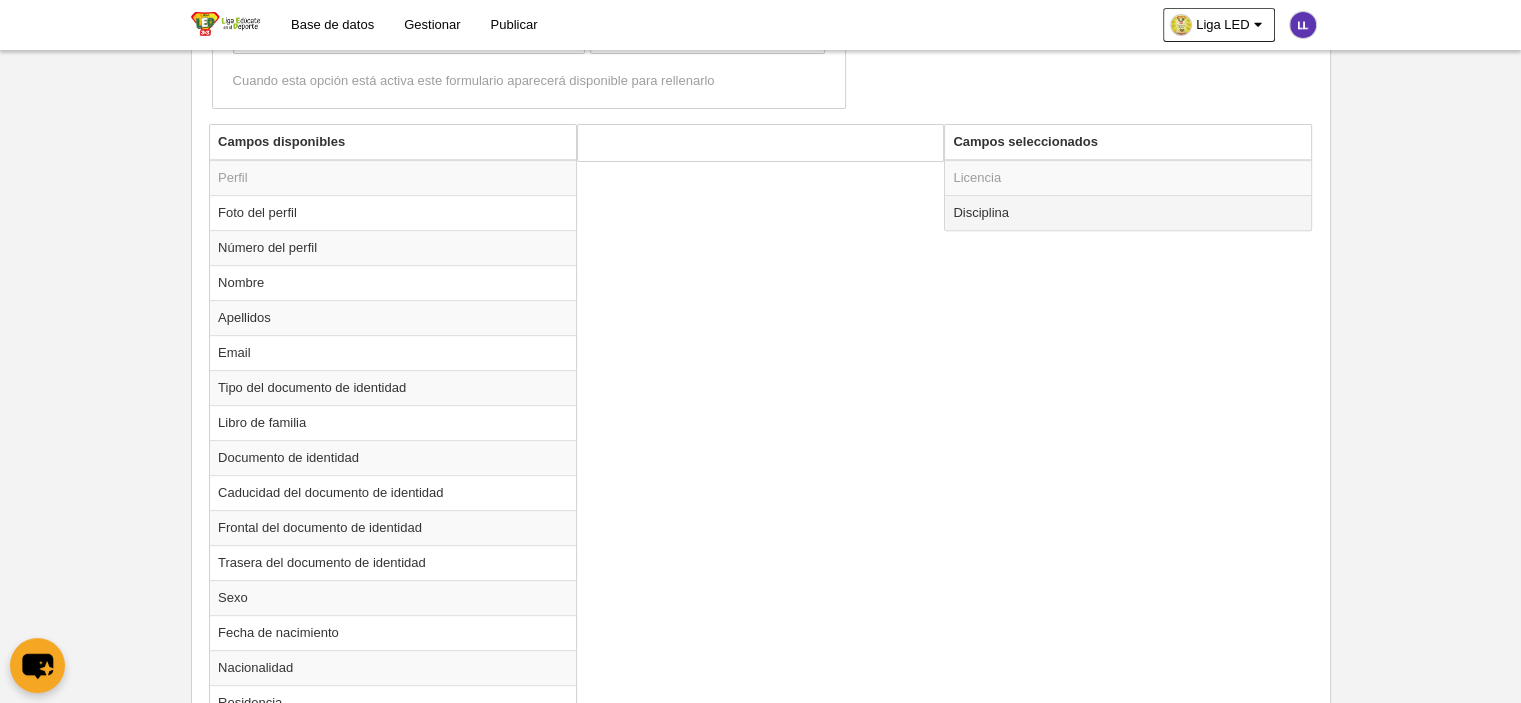 click on "Disciplina" at bounding box center [1128, 212] 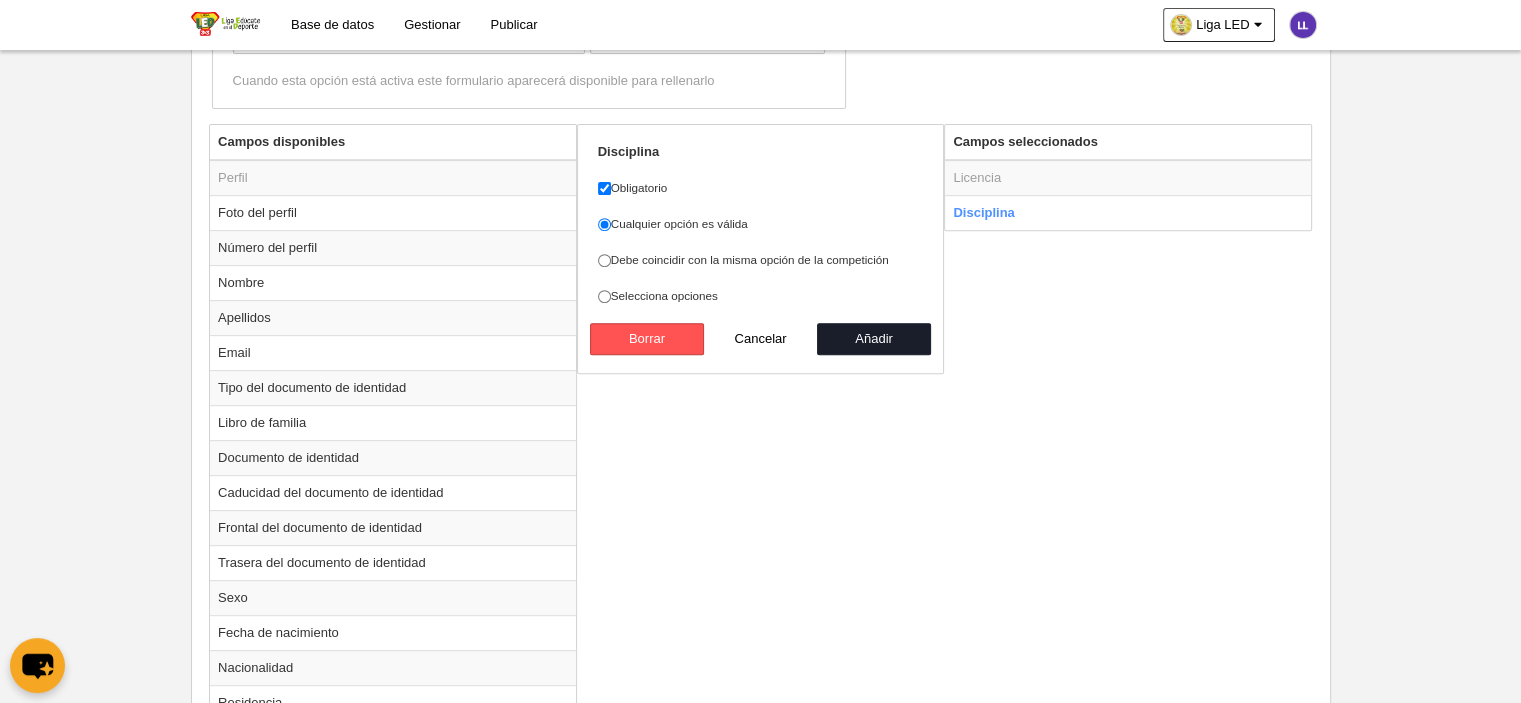 click on "Debe coincidir con la misma opción de la competición" at bounding box center [761, 260] 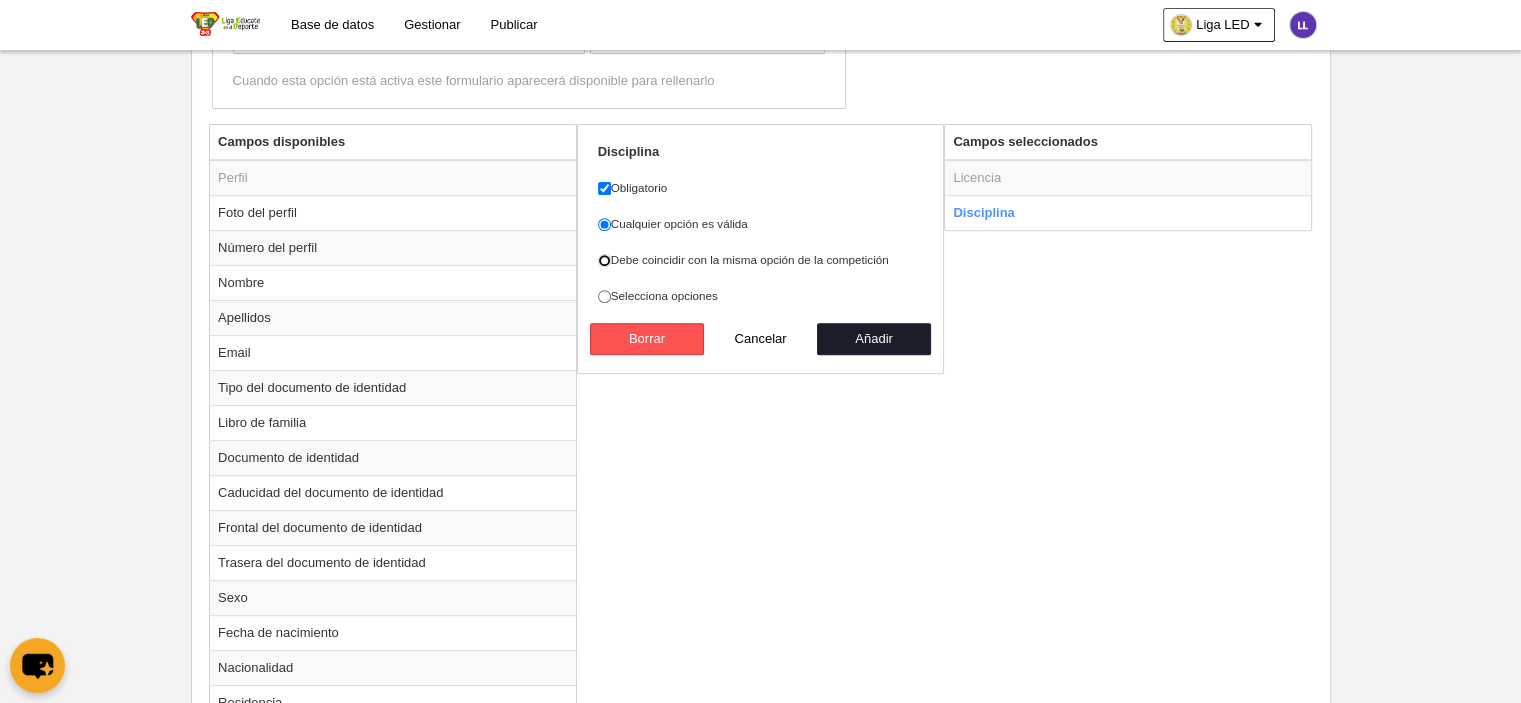 click on "Debe coincidir con la misma opción de la competición" at bounding box center (604, 260) 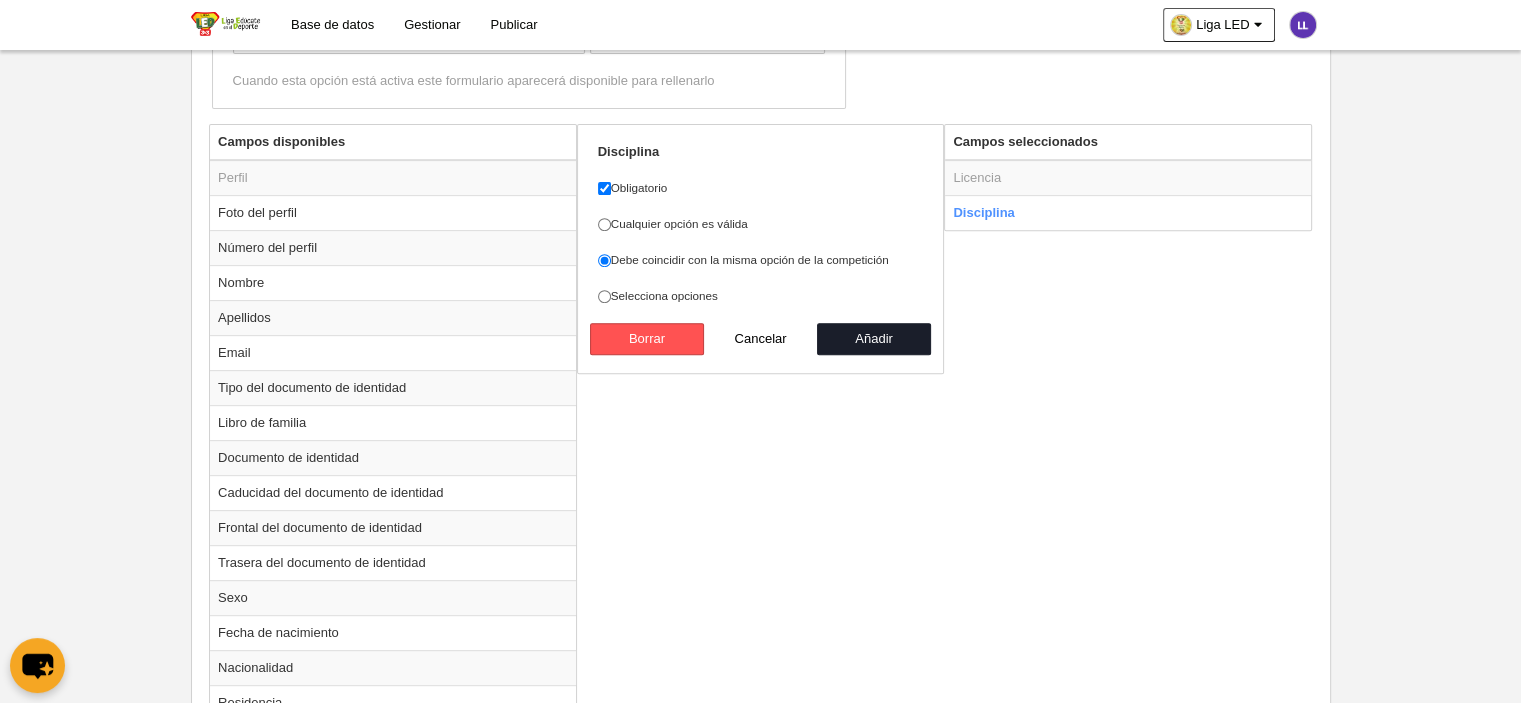 click on "Selecciona opciones" at bounding box center [761, 296] 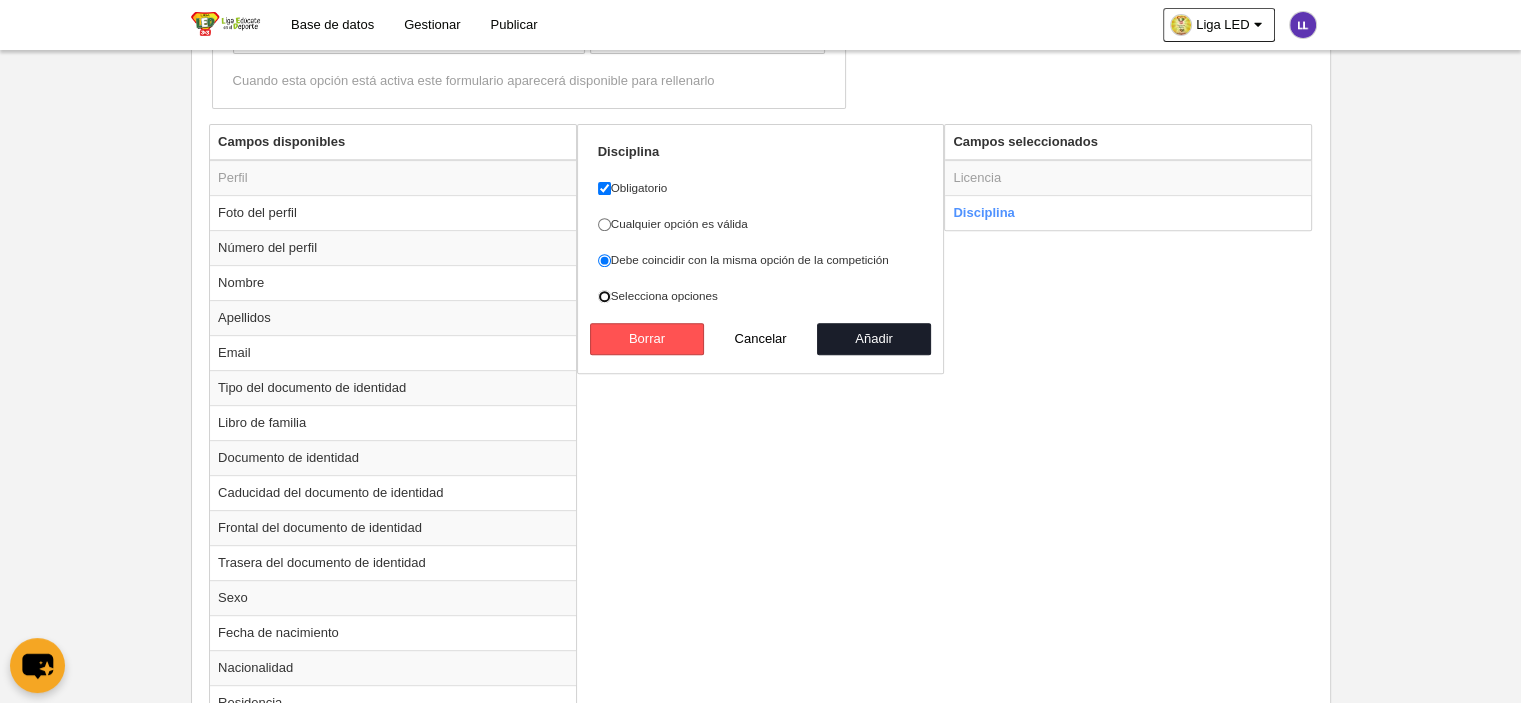 click on "Selecciona opciones" at bounding box center [604, 296] 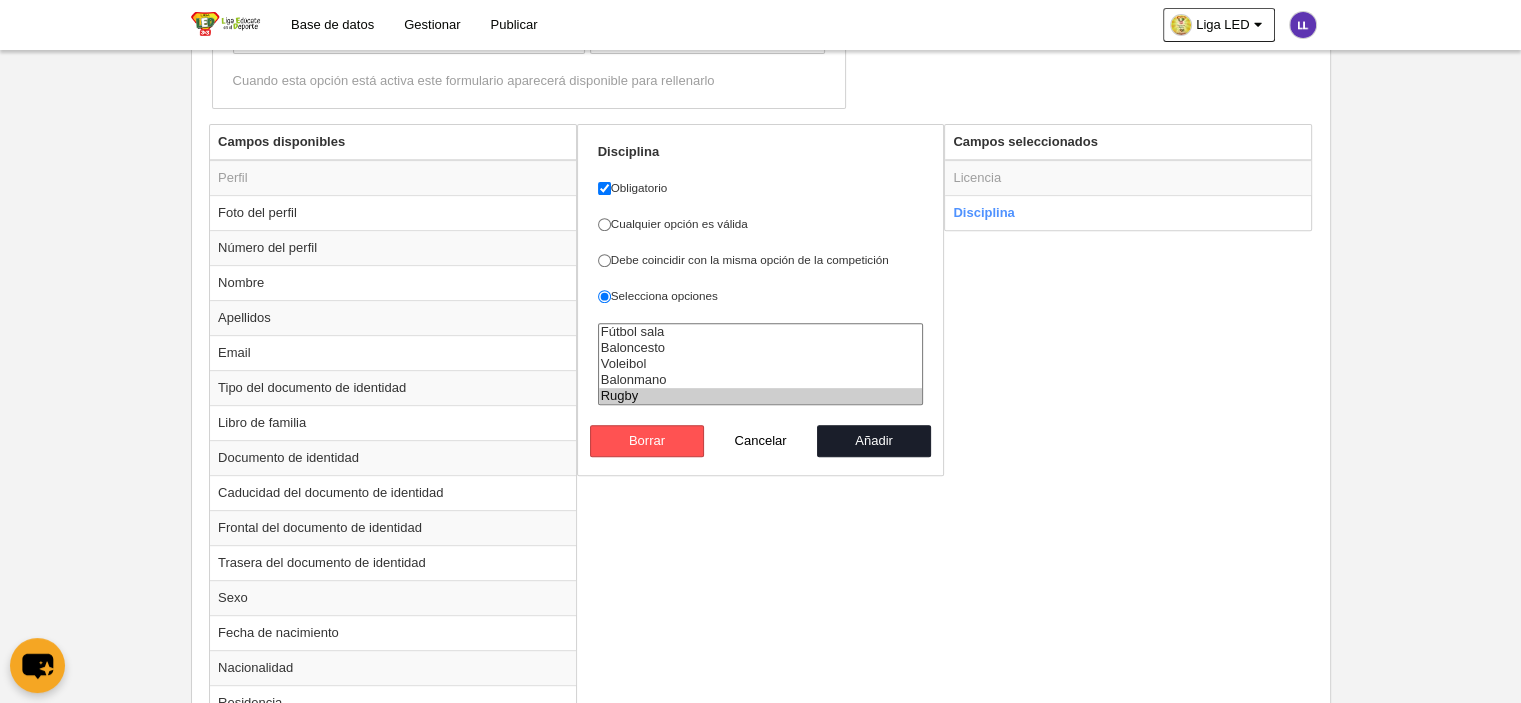click on "Rugby" at bounding box center [761, 396] 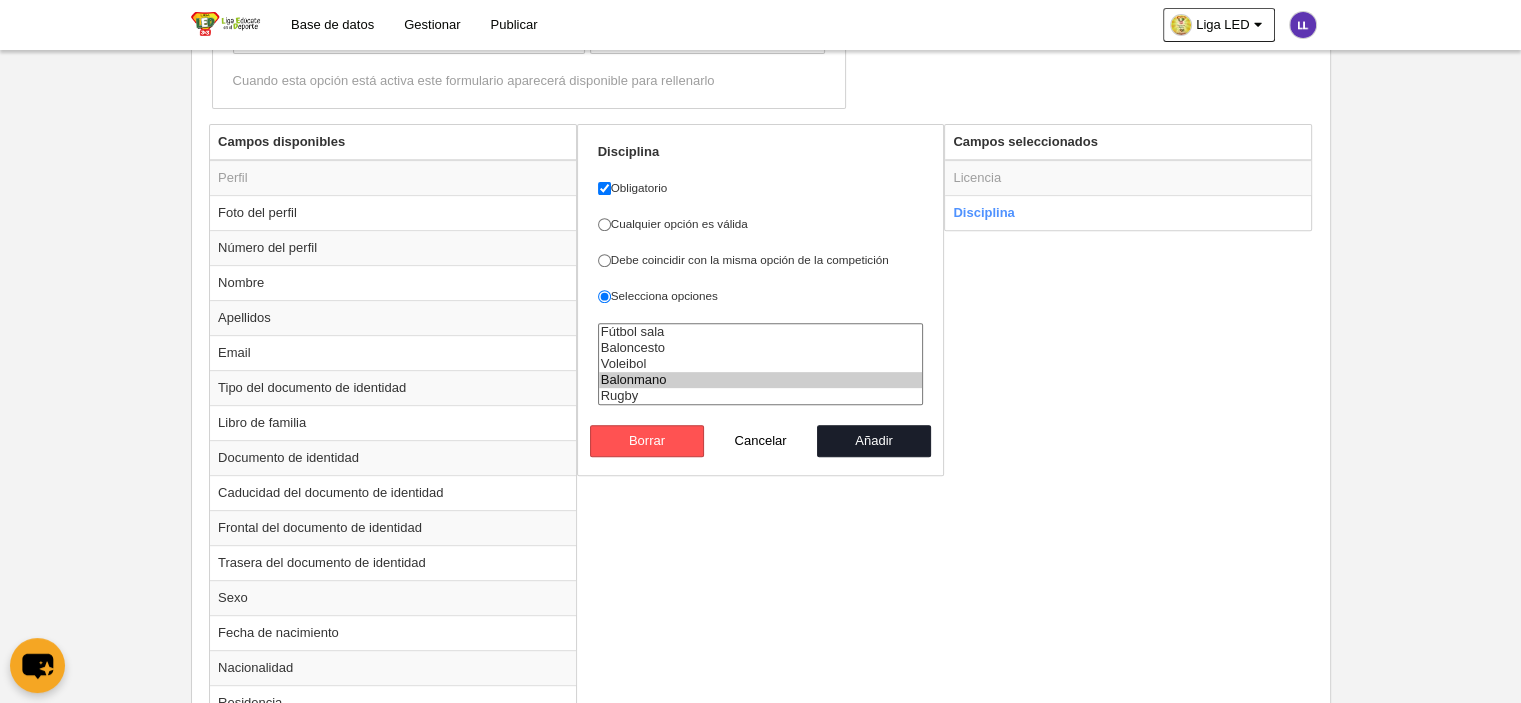 click on "Balonmano" at bounding box center [761, 380] 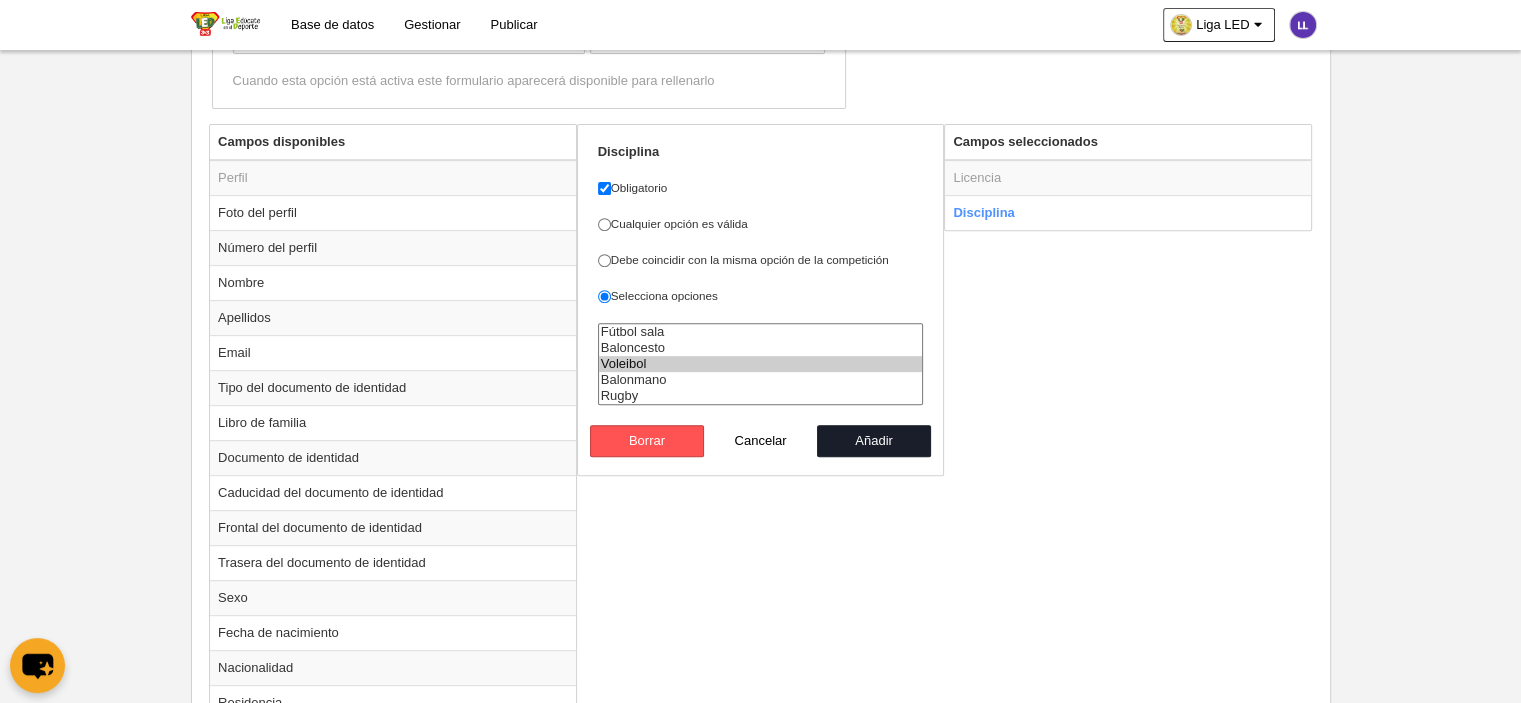 click on "Voleibol" at bounding box center (761, 364) 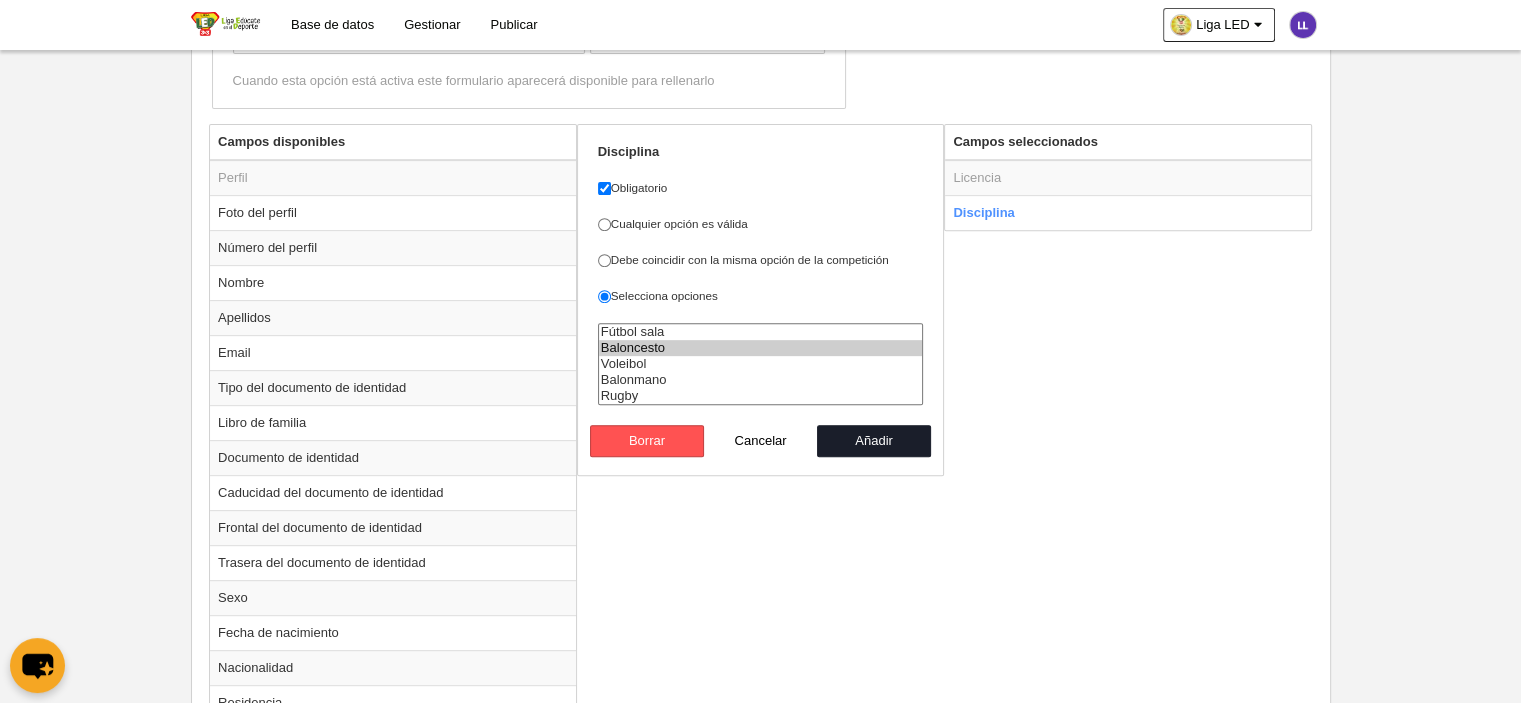 click on "Baloncesto" at bounding box center [761, 348] 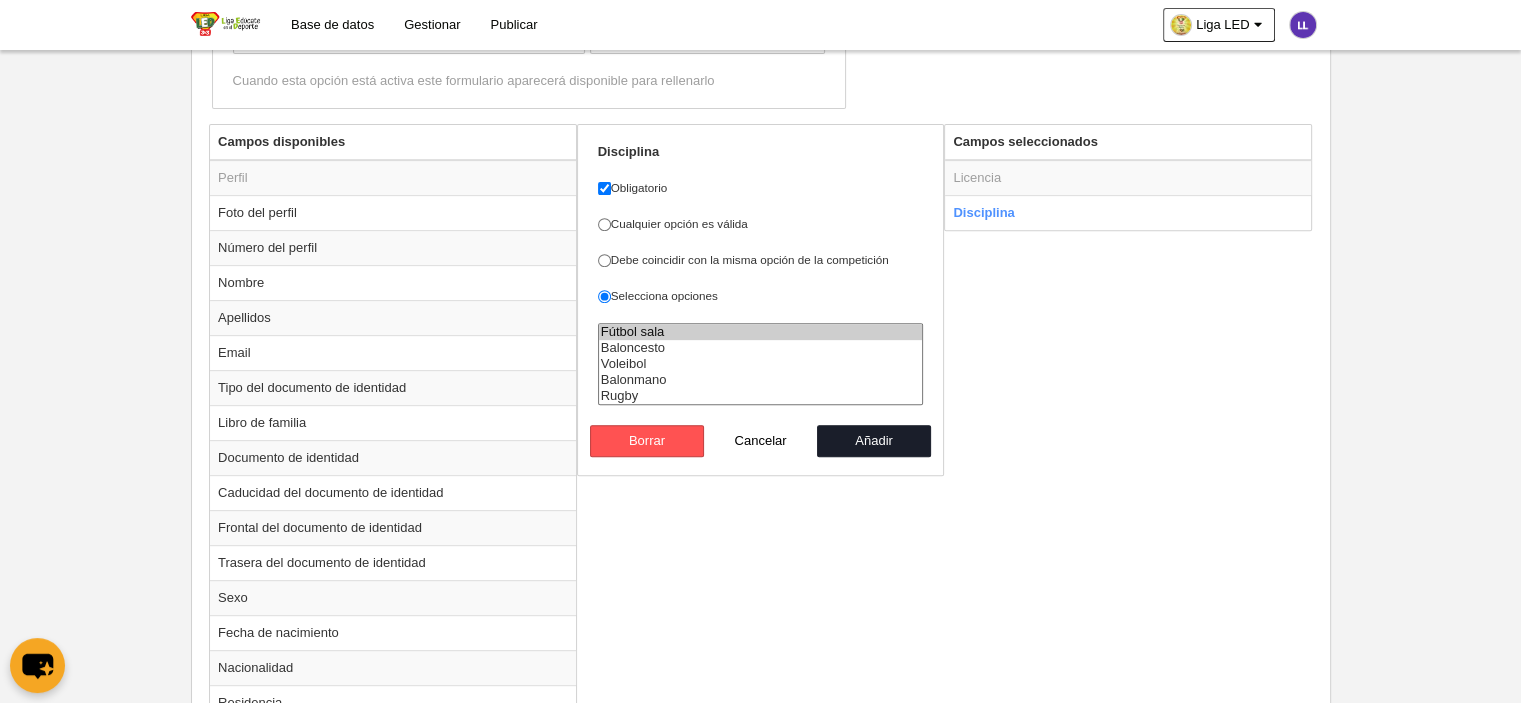 select on "1" 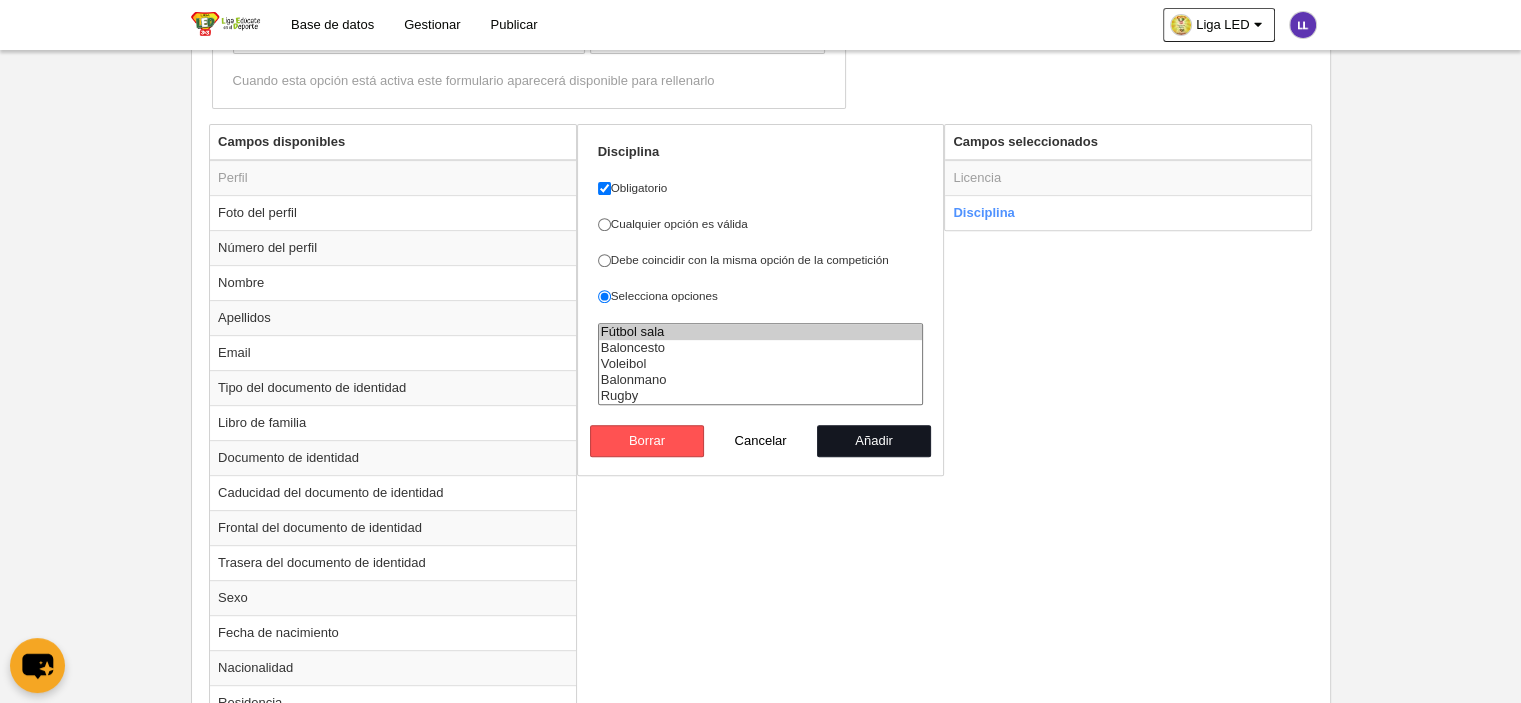 click on "Añadir" at bounding box center [874, 441] 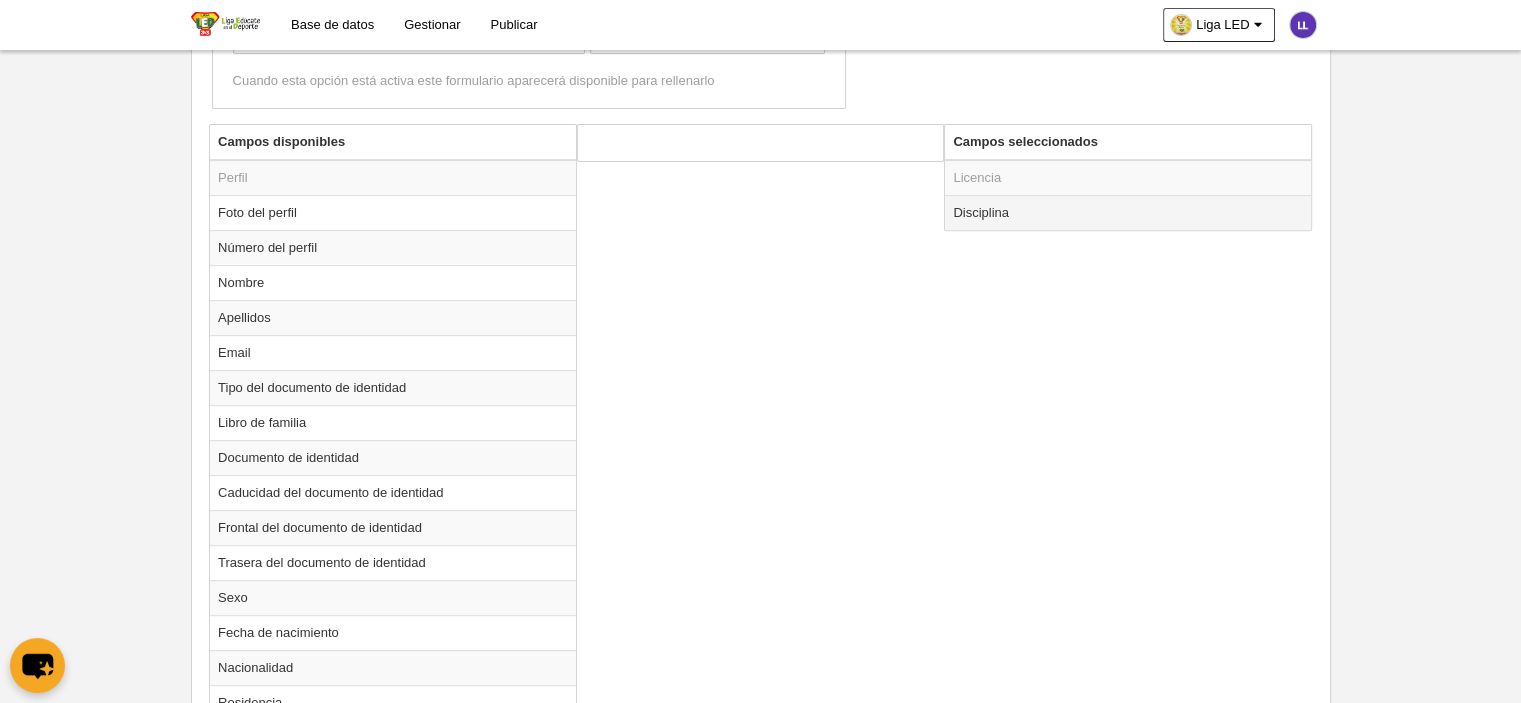click on "Disciplina" at bounding box center (1128, 212) 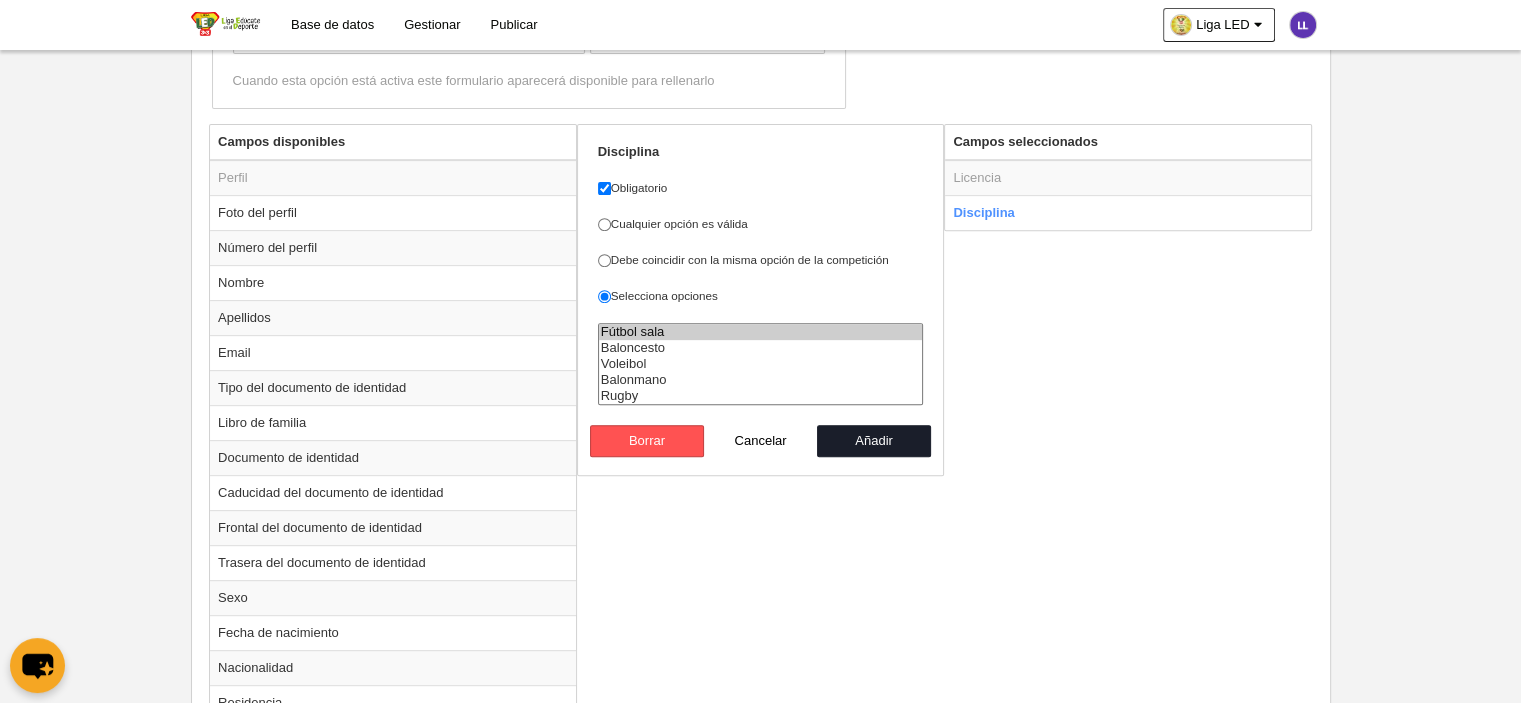 click on "Campos disponibles
Perfil
Foto del perfil
Número del perfil
Nombre
Apellidos
Email
Tipo del documento de identidad
Libro de familia
Documento de identidad
Caducidad del documento de identidad
Frontal del documento de identidad
Trasera del documento de identidad
Sexo
Fecha de nacimiento
Nacionalidad
Residencia
Teléfono
Población
IBAN
Código postal
Tipo" at bounding box center [760, 851] 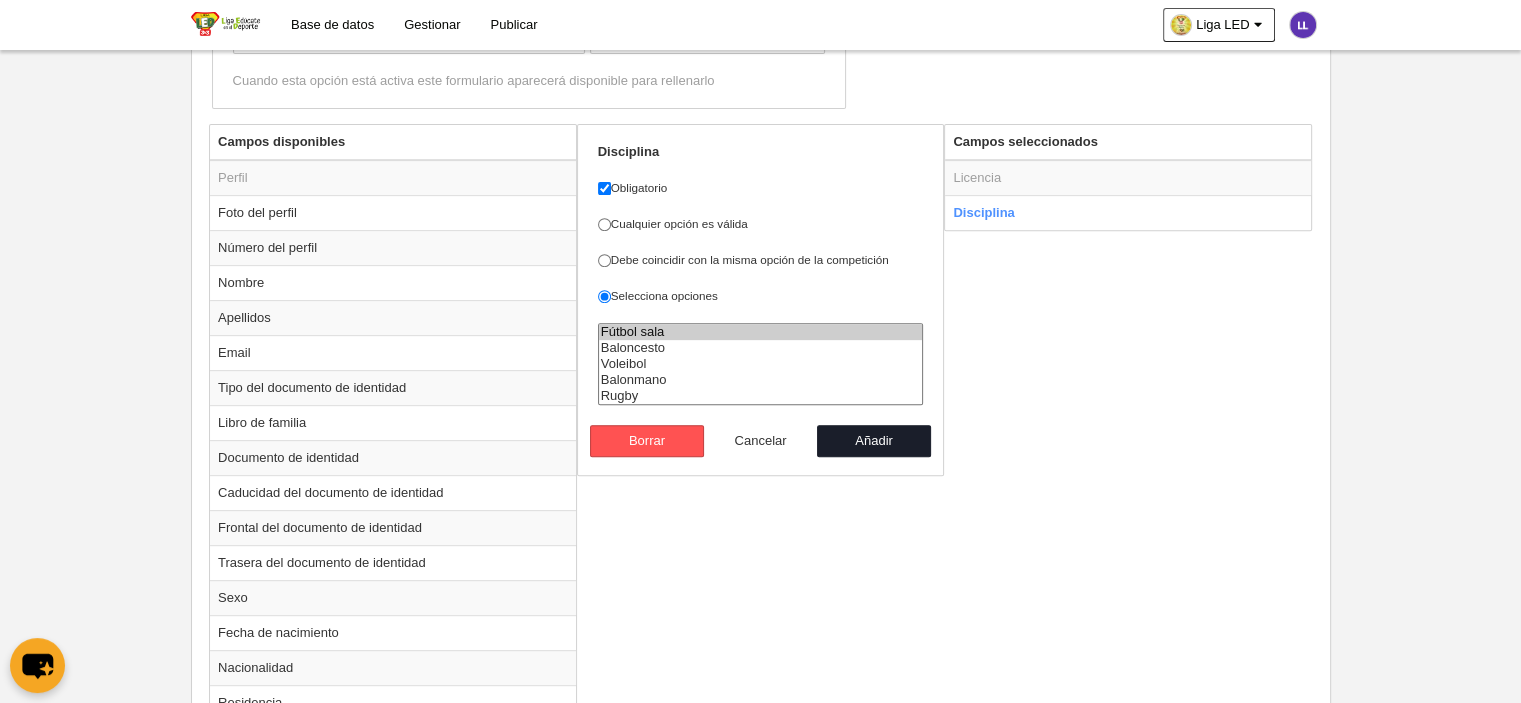 click on "Cancelar" at bounding box center (761, 441) 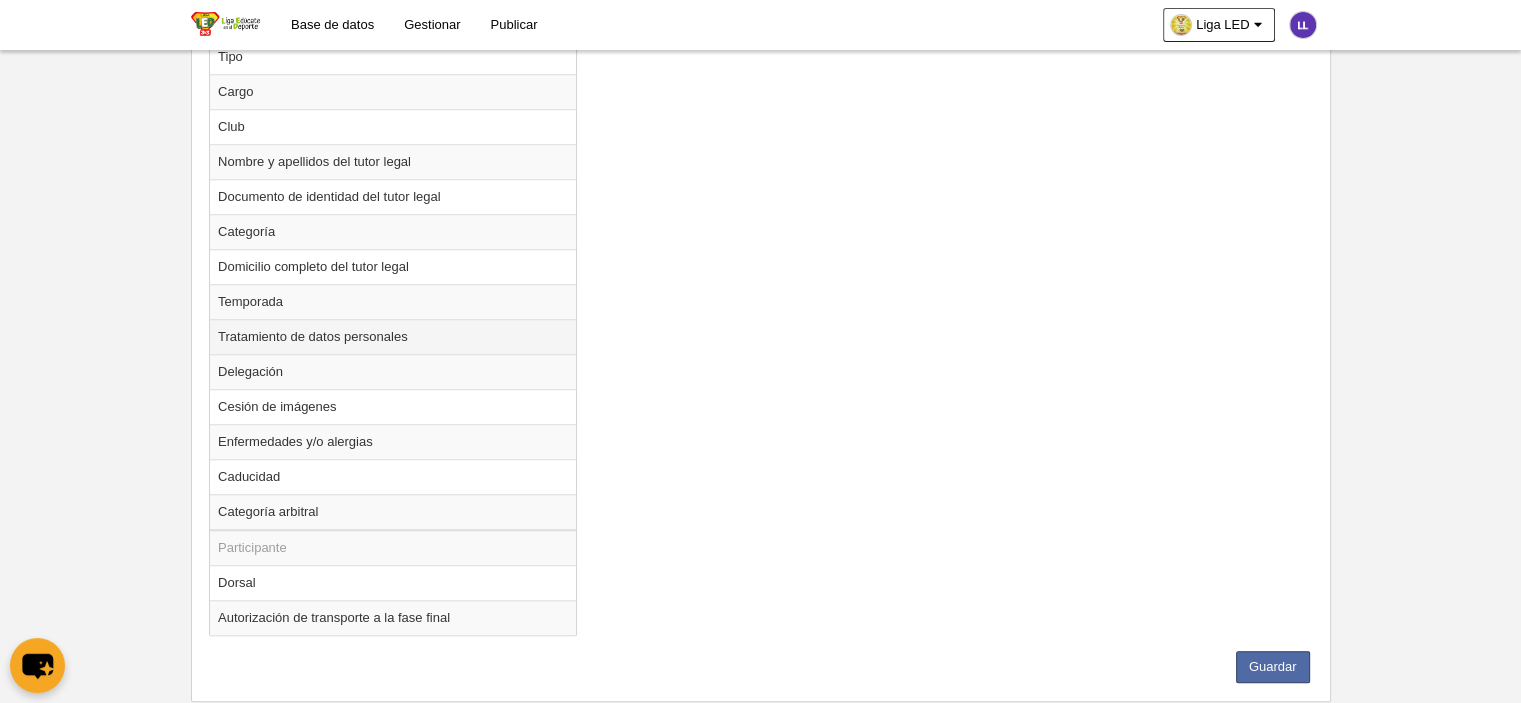 scroll, scrollTop: 1712, scrollLeft: 0, axis: vertical 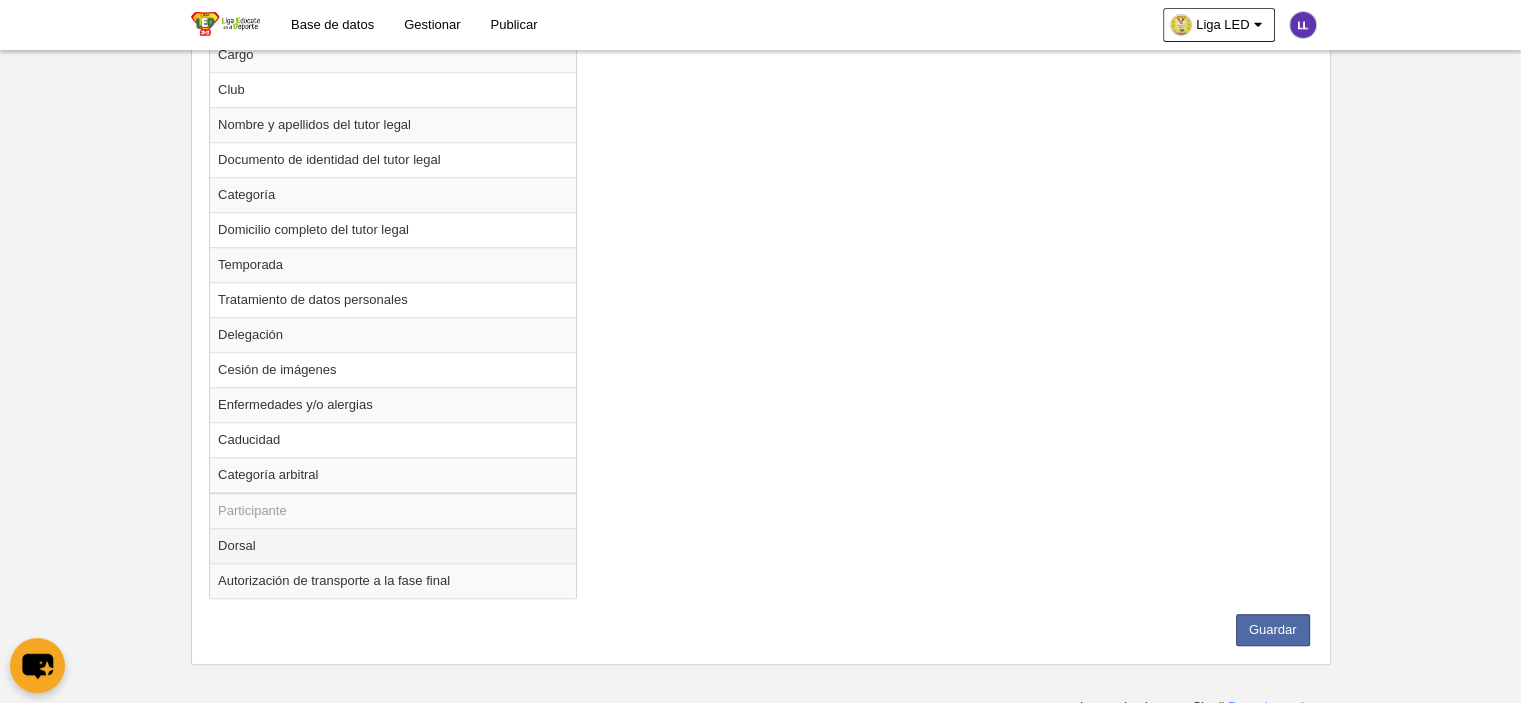 click on "Dorsal" at bounding box center [393, 545] 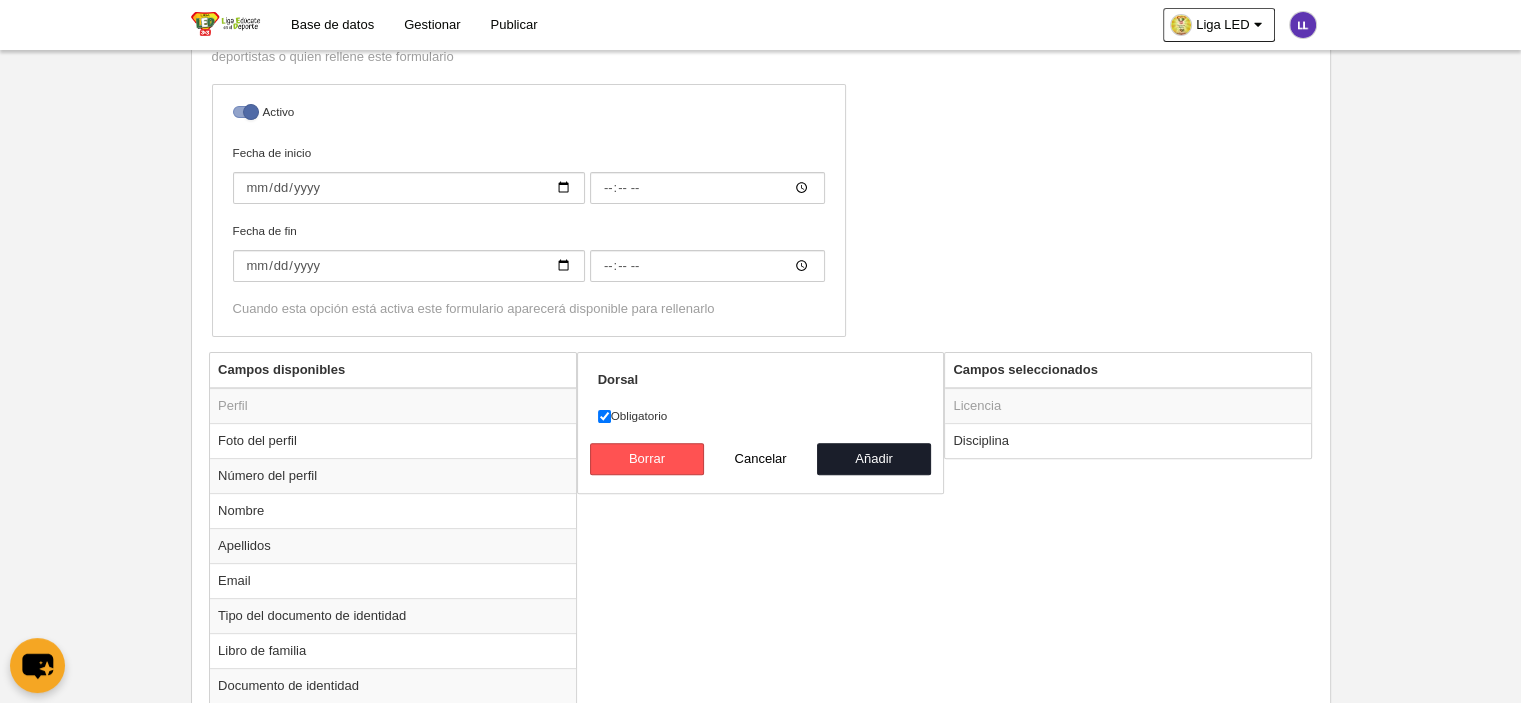 scroll, scrollTop: 512, scrollLeft: 0, axis: vertical 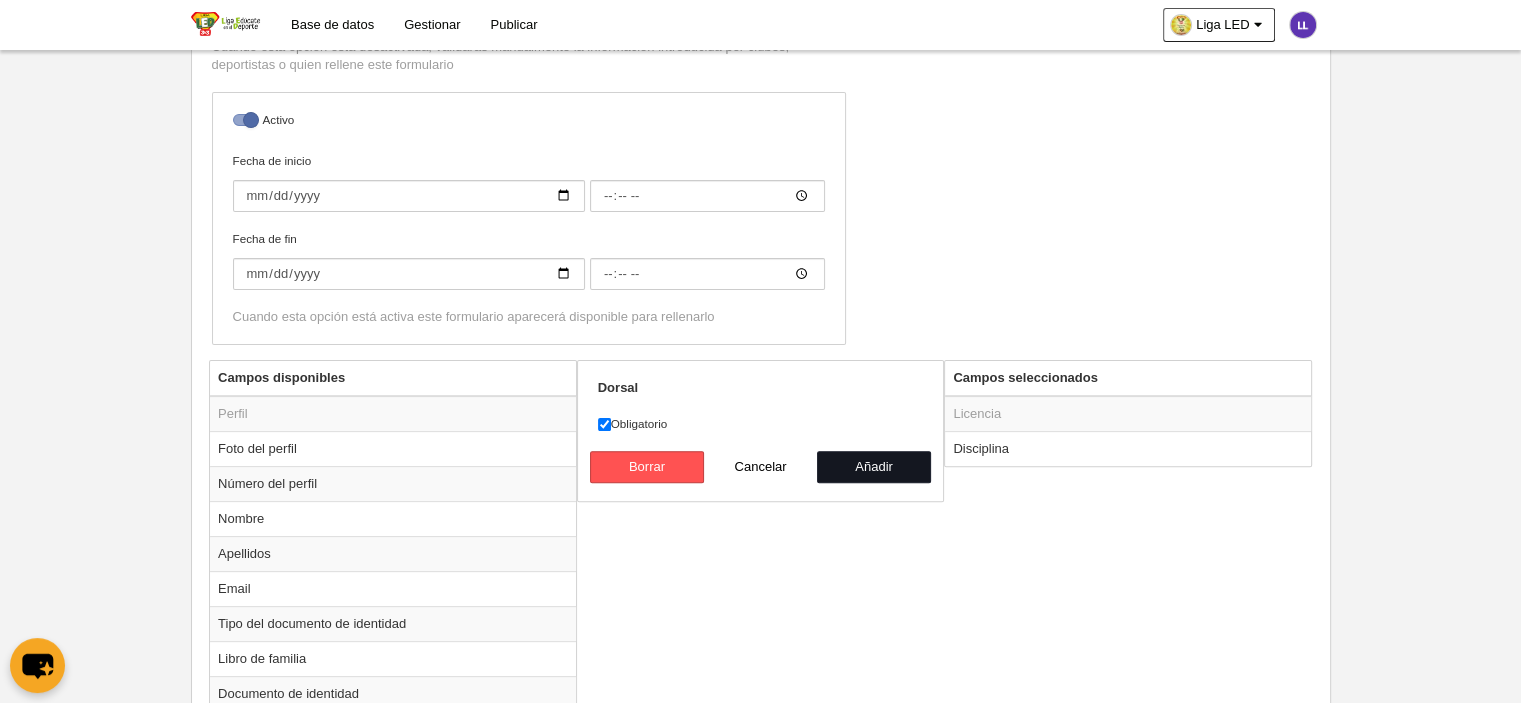 click on "Añadir" at bounding box center [874, 467] 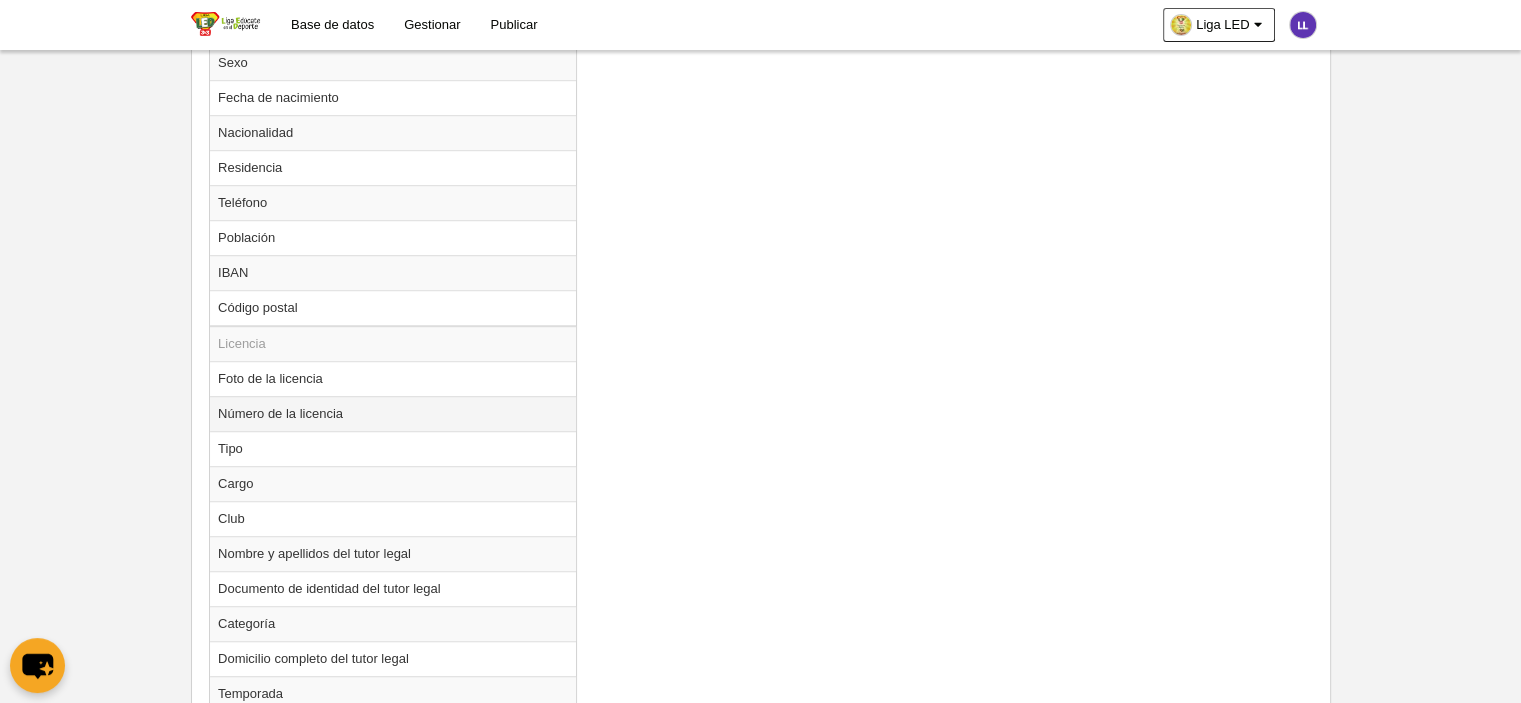 scroll, scrollTop: 1312, scrollLeft: 0, axis: vertical 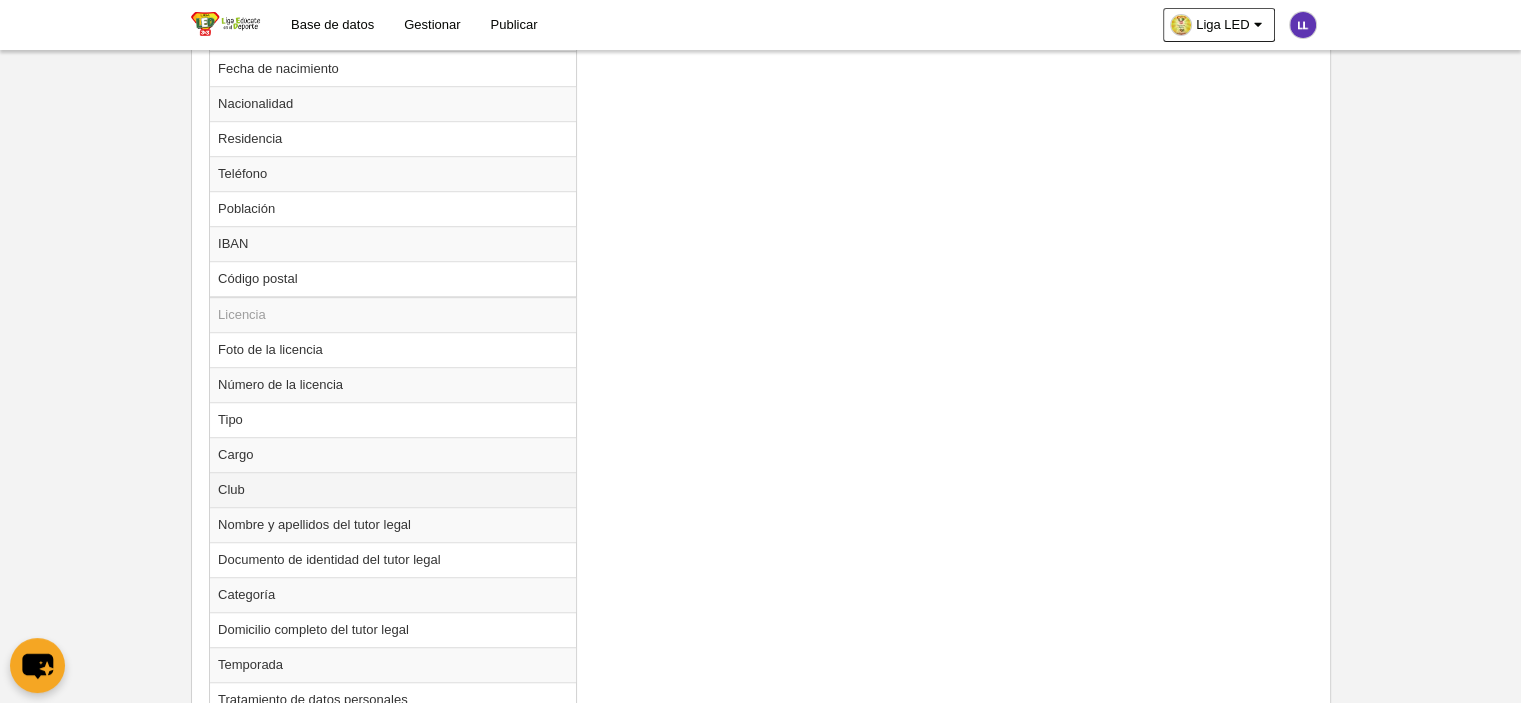 click on "Club" at bounding box center (393, 489) 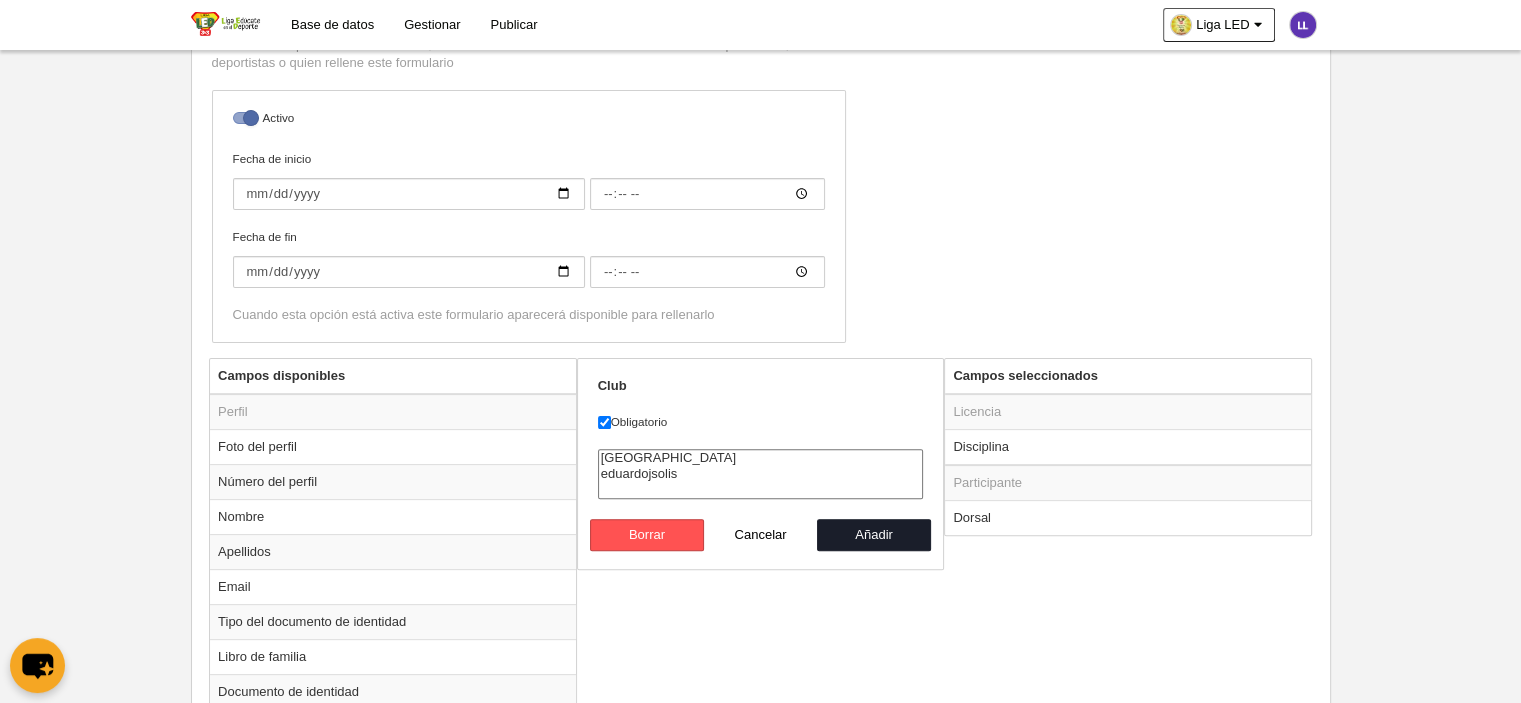 scroll, scrollTop: 478, scrollLeft: 0, axis: vertical 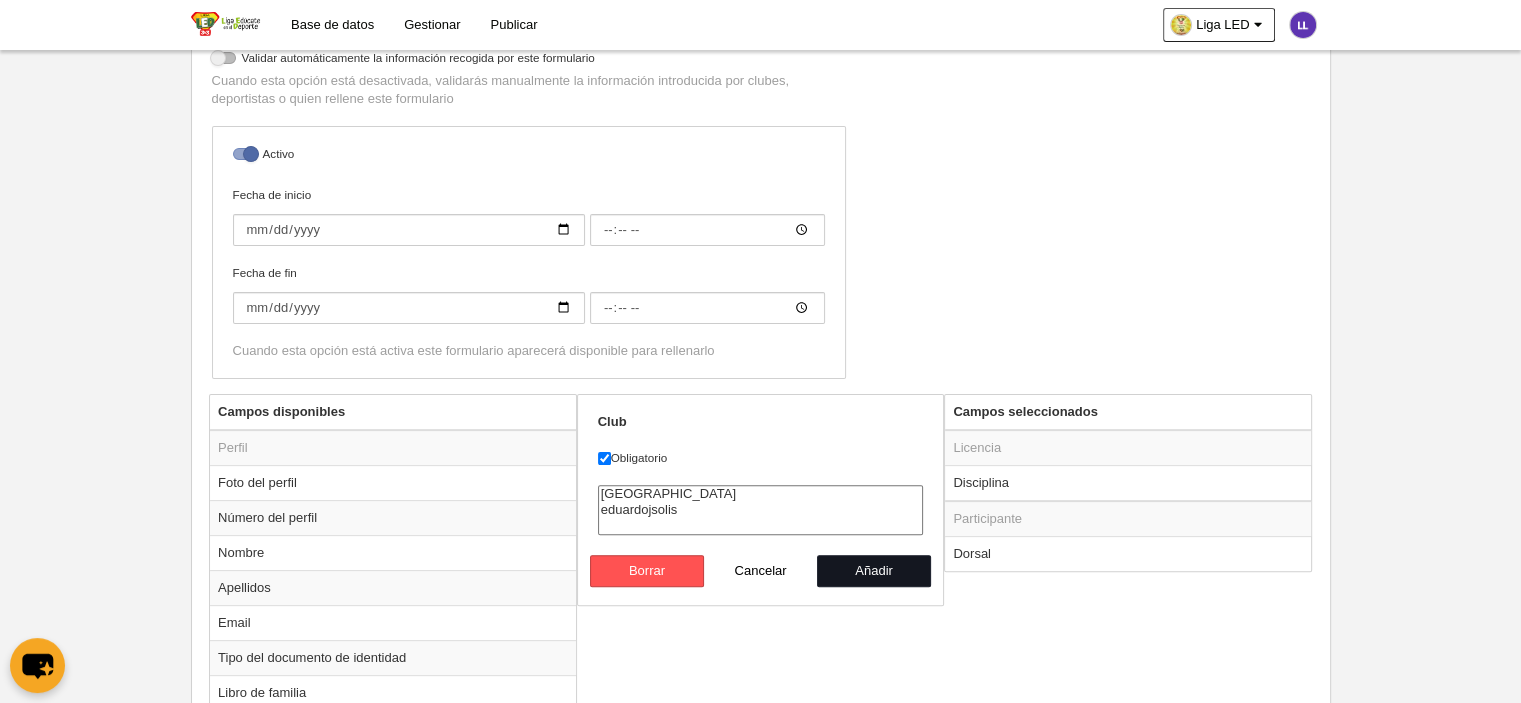 click on "Añadir" at bounding box center [874, 571] 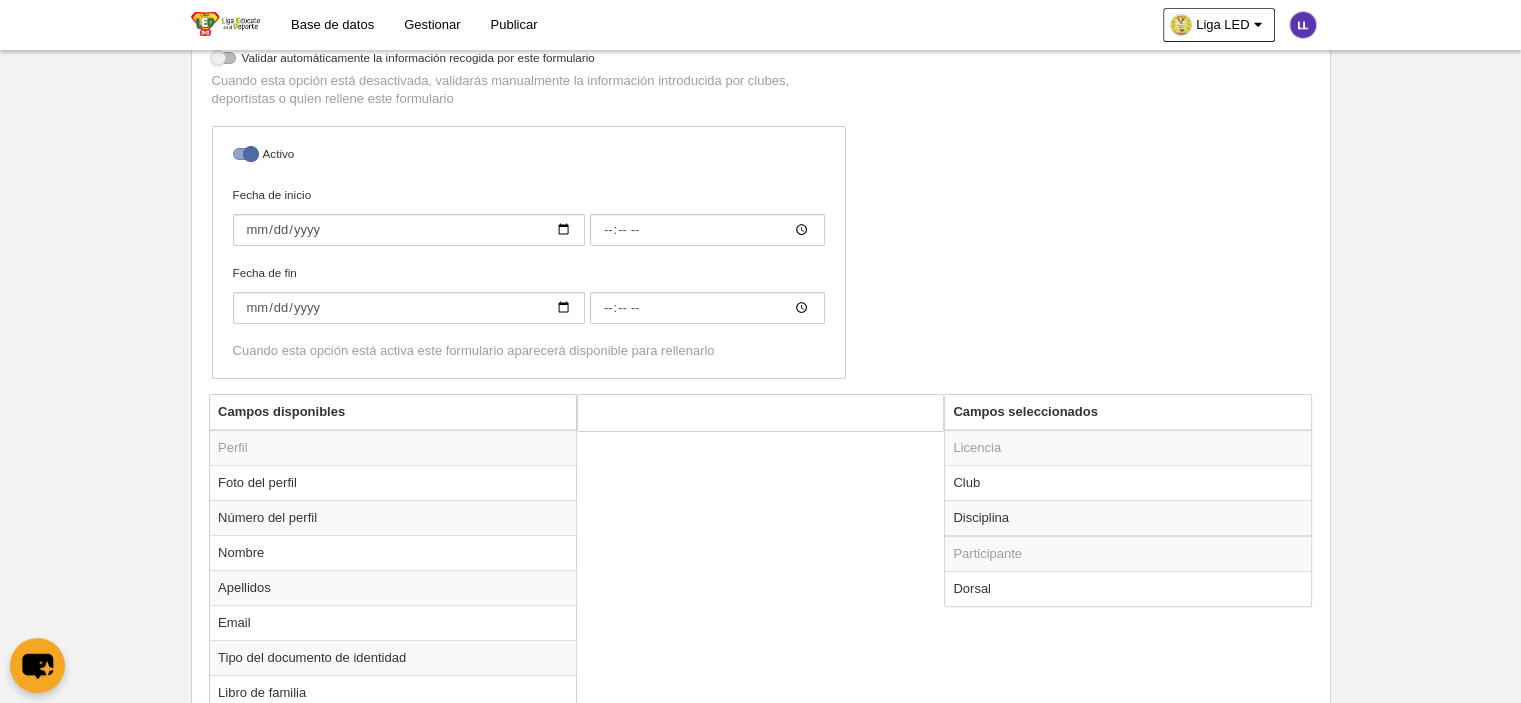 click on "Campos disponibles
Perfil
Foto del perfil
Número del perfil
Nombre
Apellidos
Email
Tipo del documento de identidad
Libro de familia
Documento de identidad
Caducidad del documento de identidad
Frontal del documento de identidad
Trasera del documento de identidad
Sexo
Fecha de nacimiento
Nacionalidad
Residencia
Teléfono
Población
IBAN
Código postal
Tipo" at bounding box center [760, 1086] 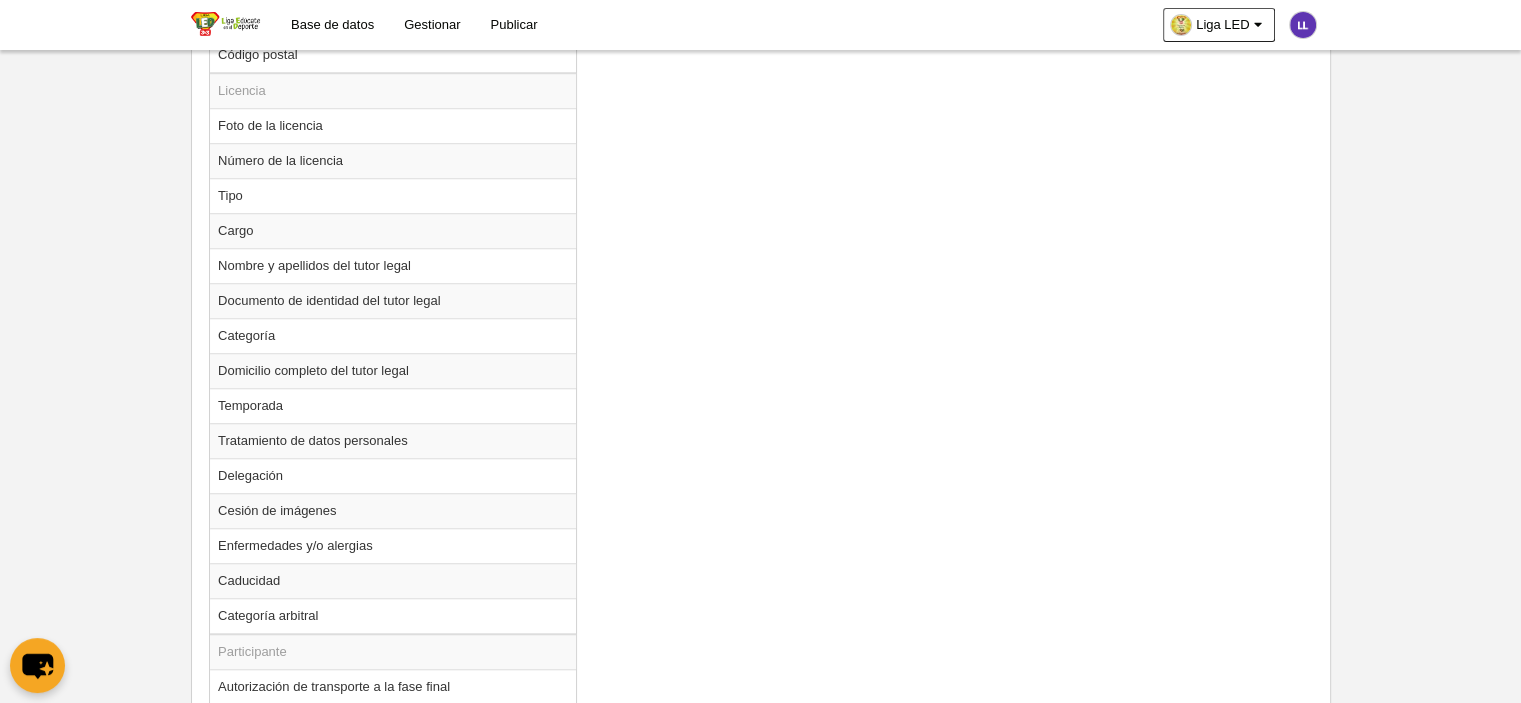 scroll, scrollTop: 1643, scrollLeft: 0, axis: vertical 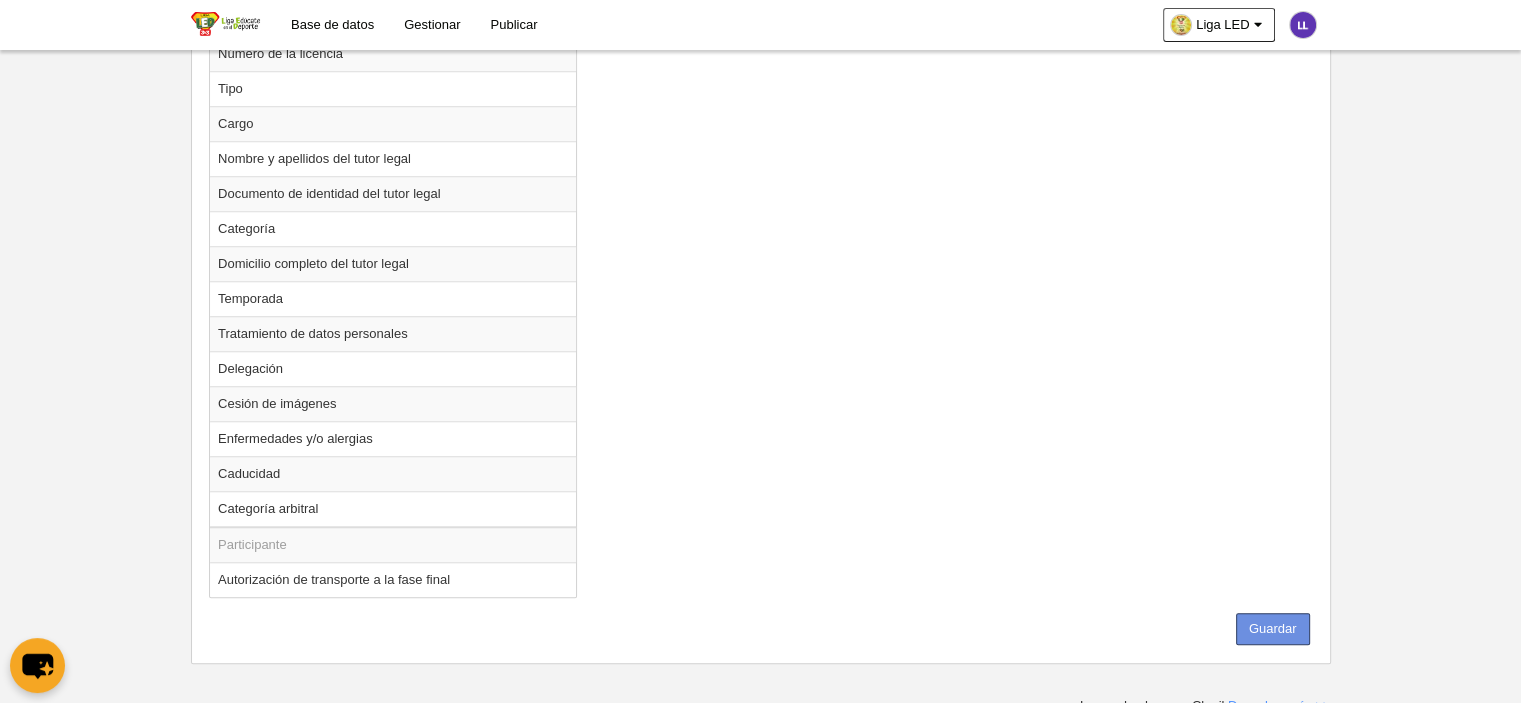 click on "Guardar" at bounding box center (1273, 629) 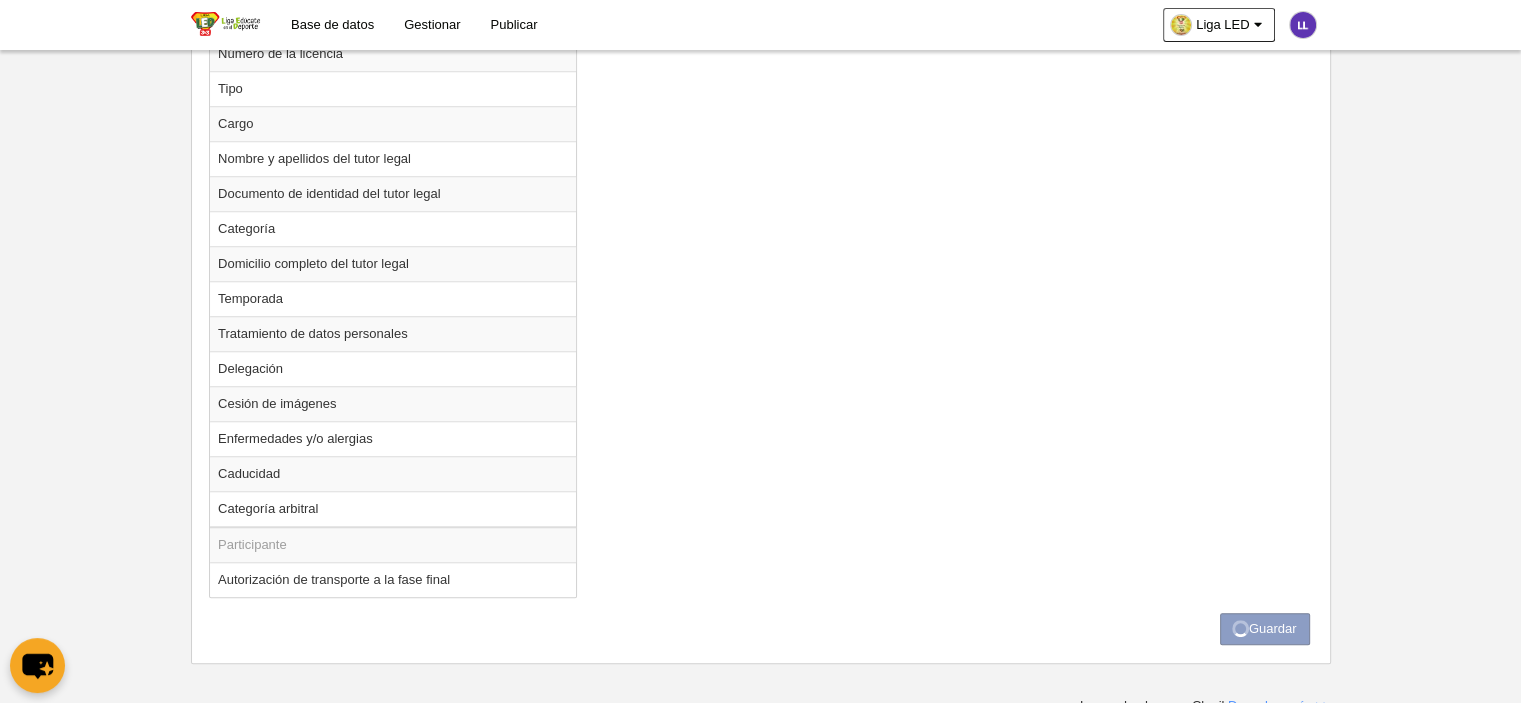 scroll, scrollTop: 0, scrollLeft: 0, axis: both 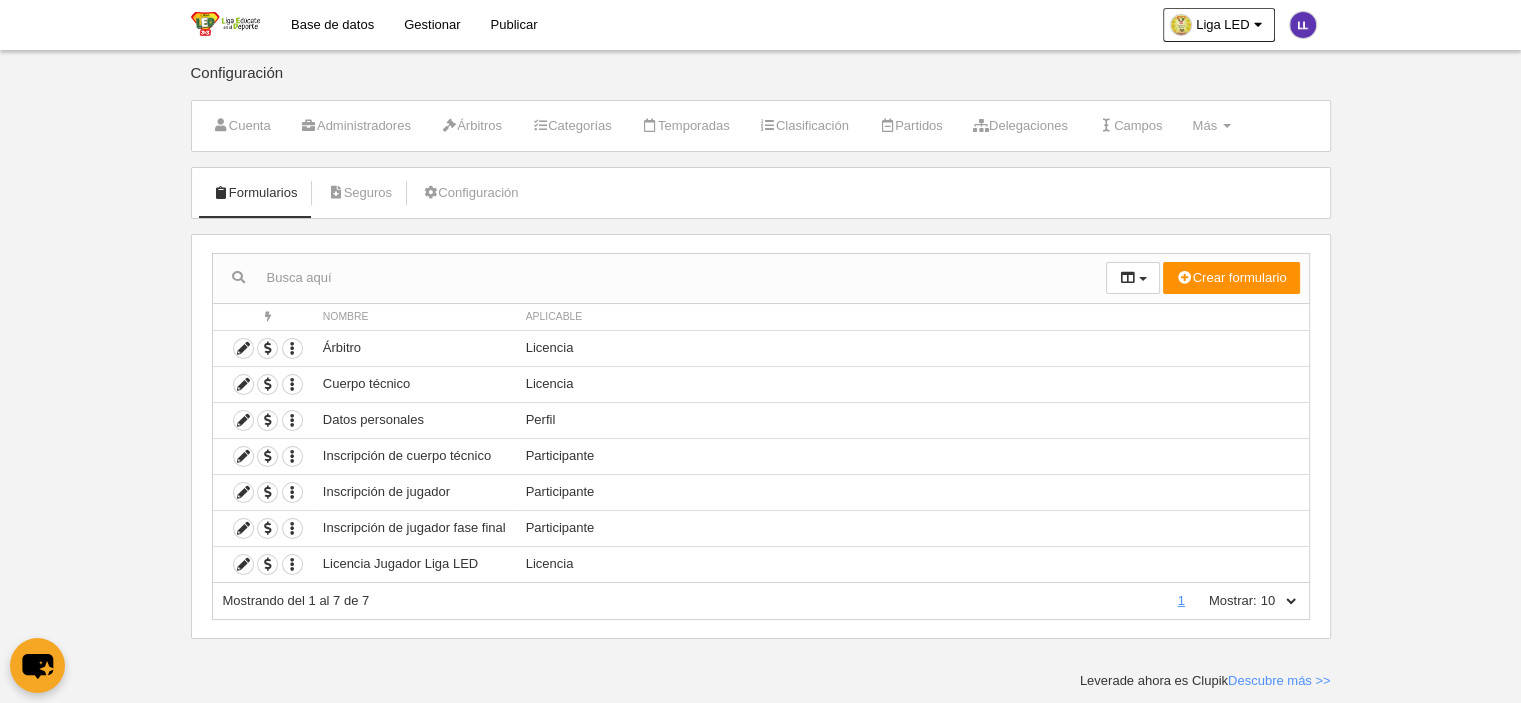 click on "Gestionar" at bounding box center [432, 25] 